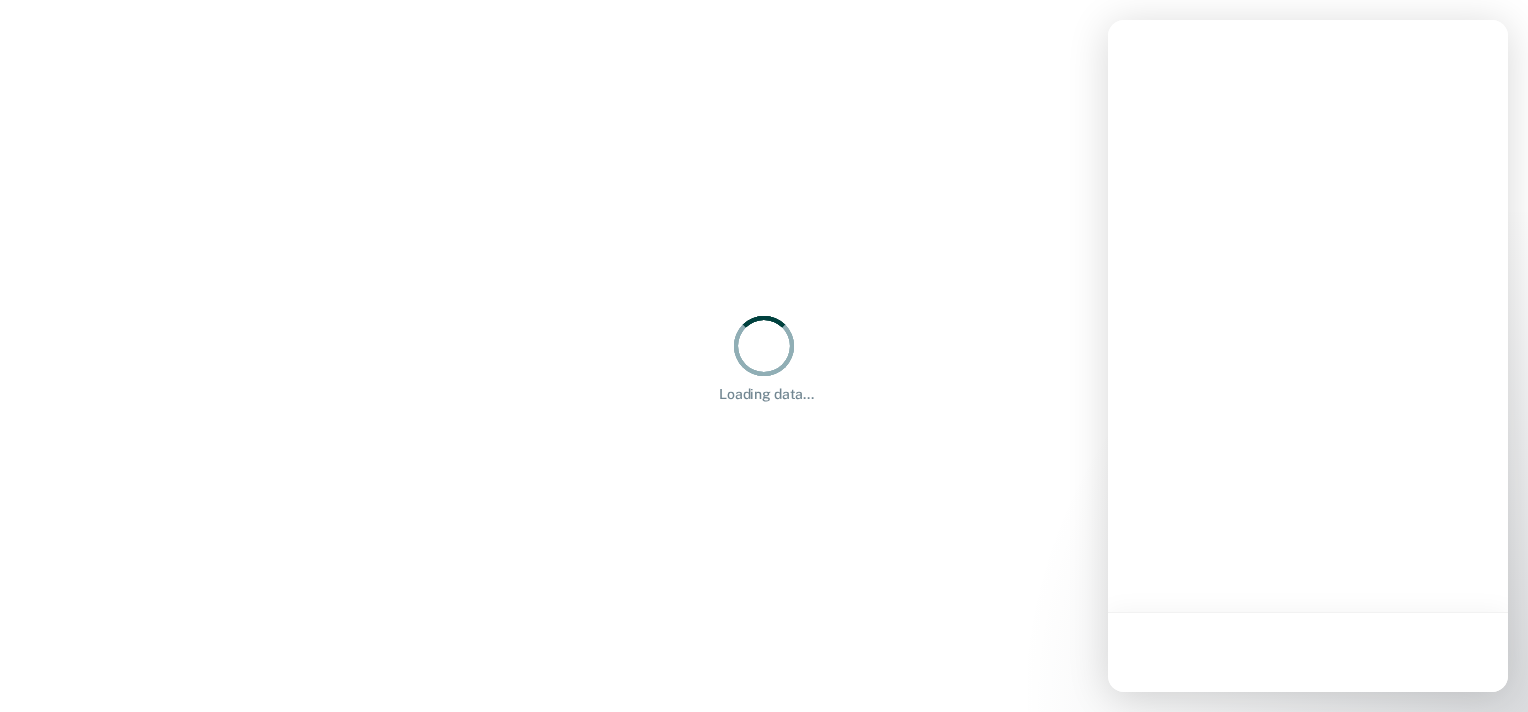 scroll, scrollTop: 0, scrollLeft: 0, axis: both 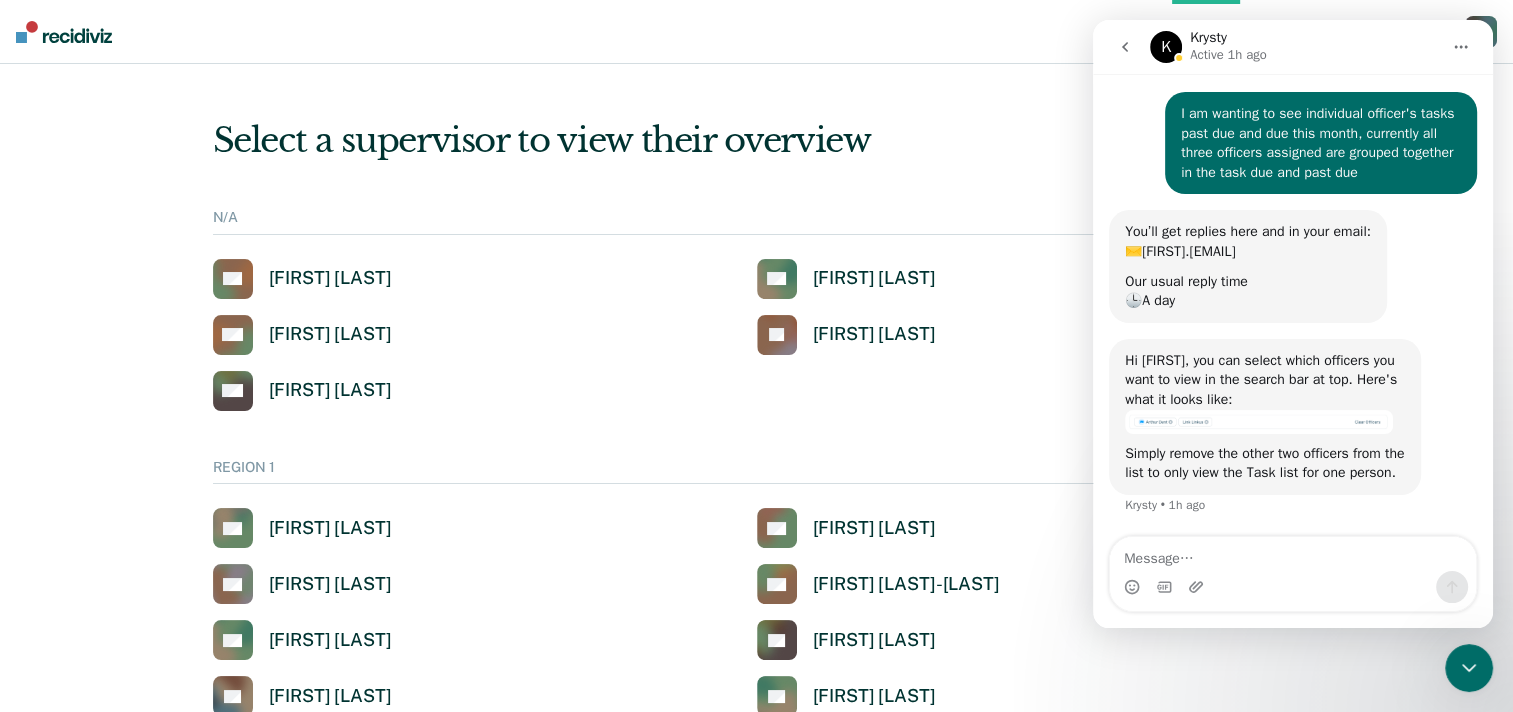 click at bounding box center [1293, 554] 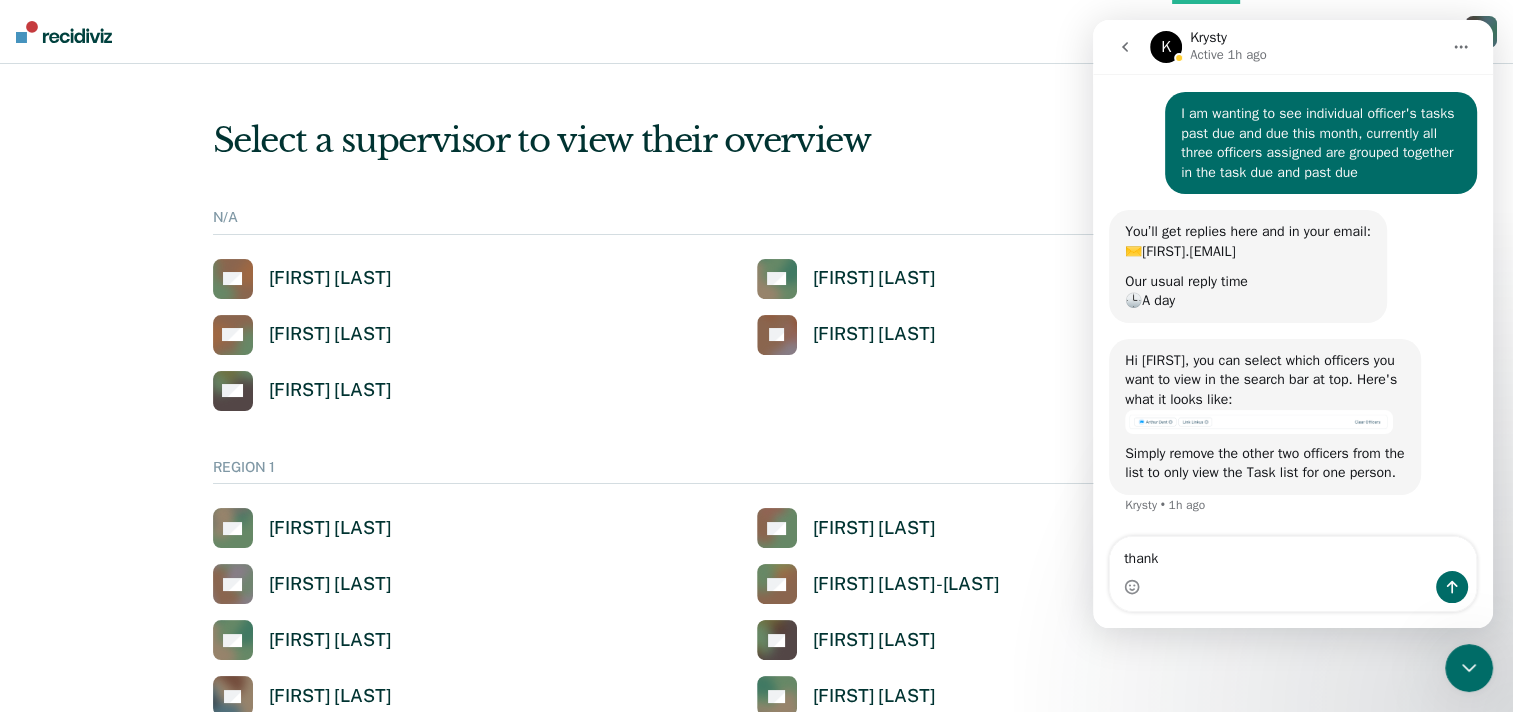 type on "thanks" 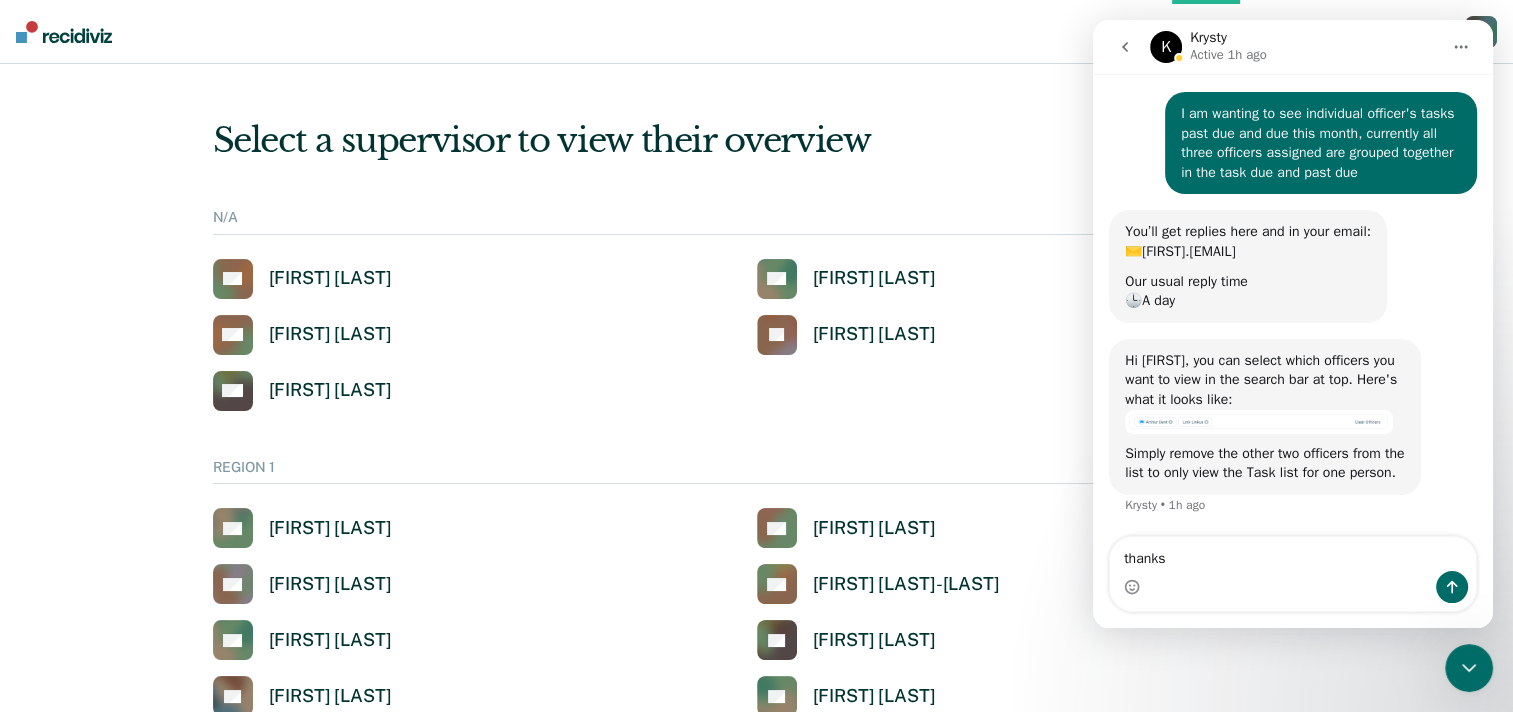 type 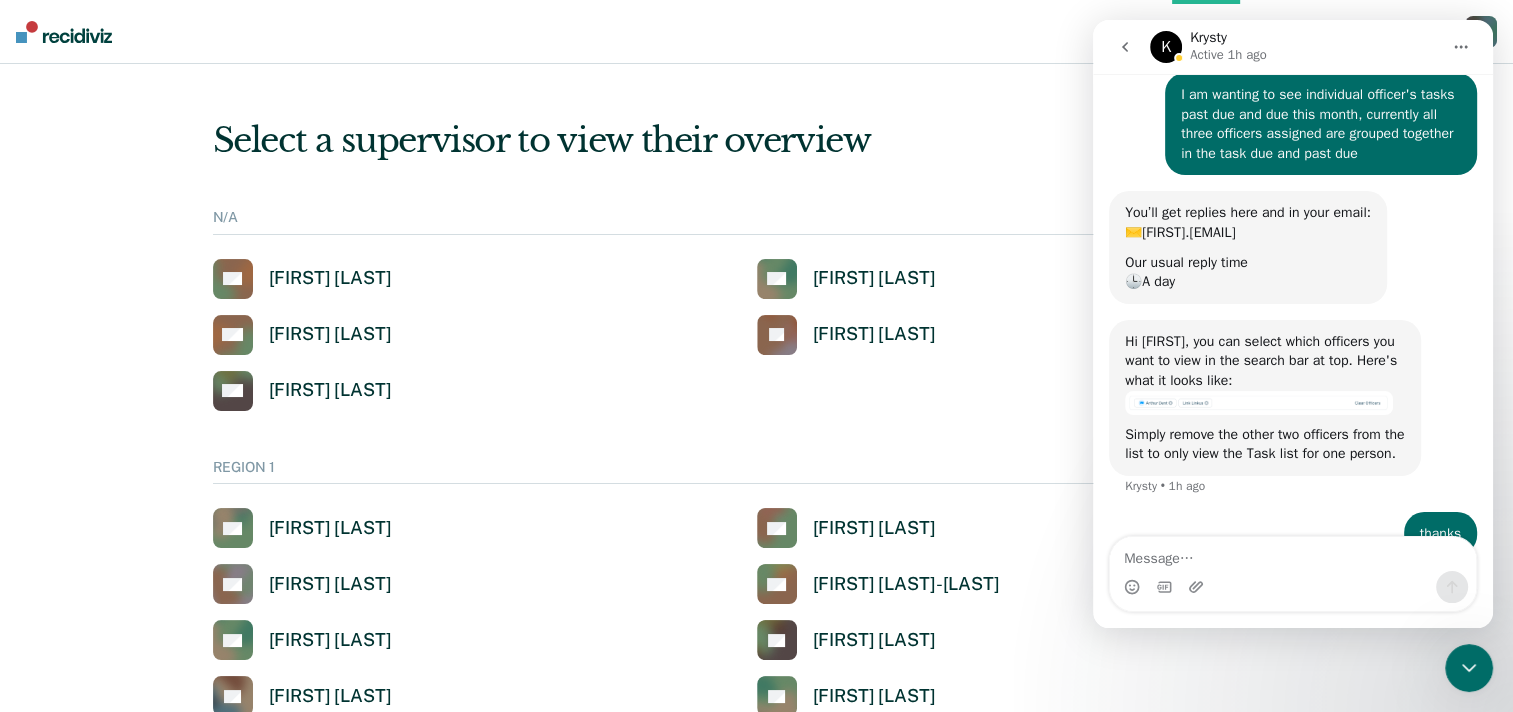 scroll, scrollTop: 121, scrollLeft: 0, axis: vertical 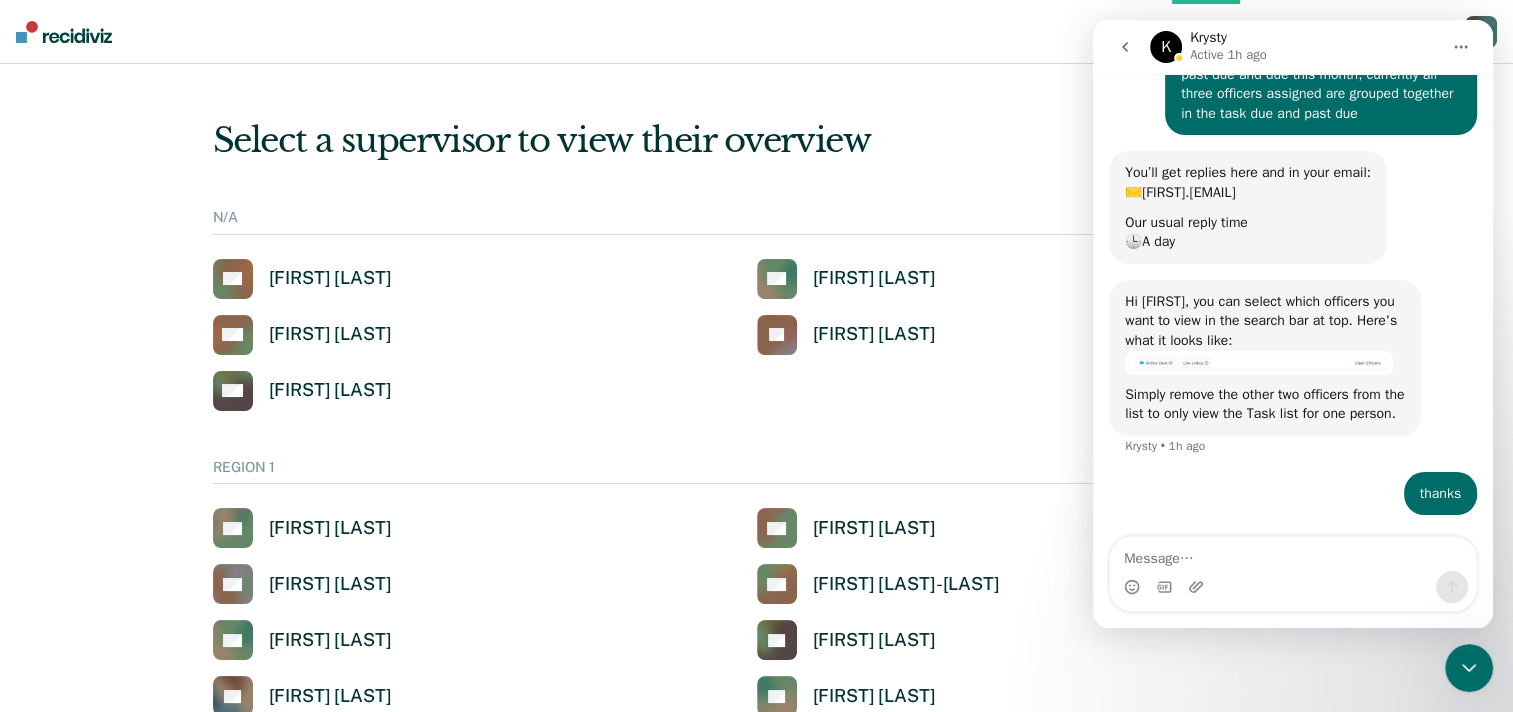 click 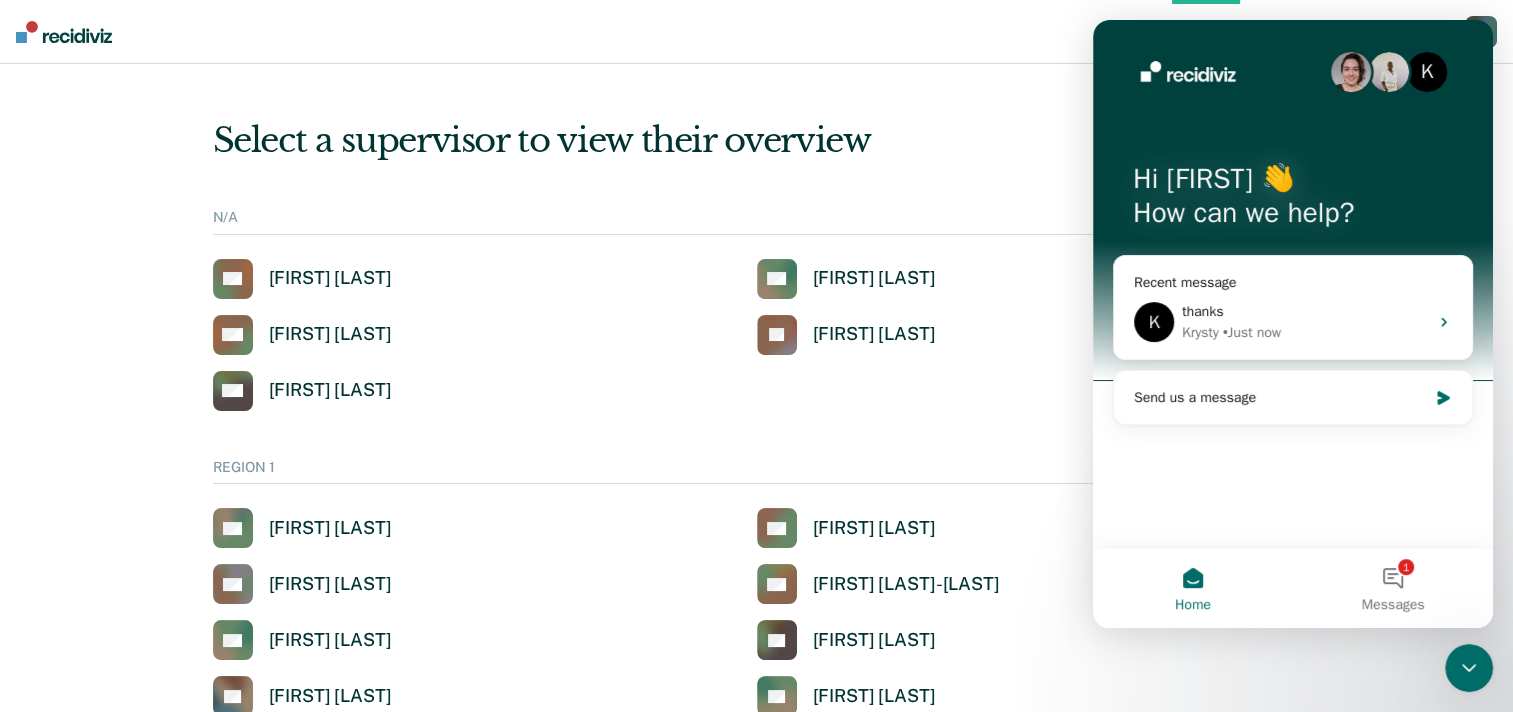 scroll, scrollTop: 0, scrollLeft: 0, axis: both 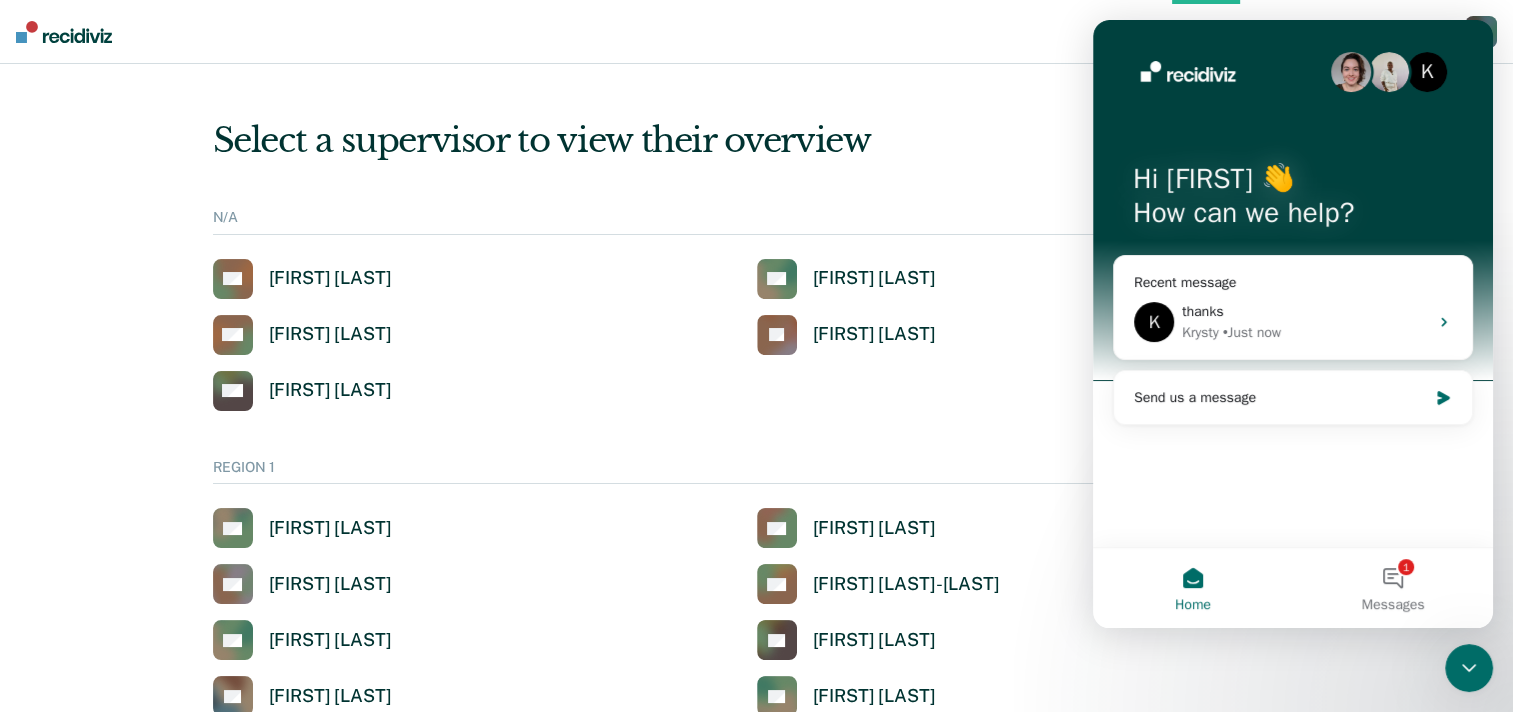click 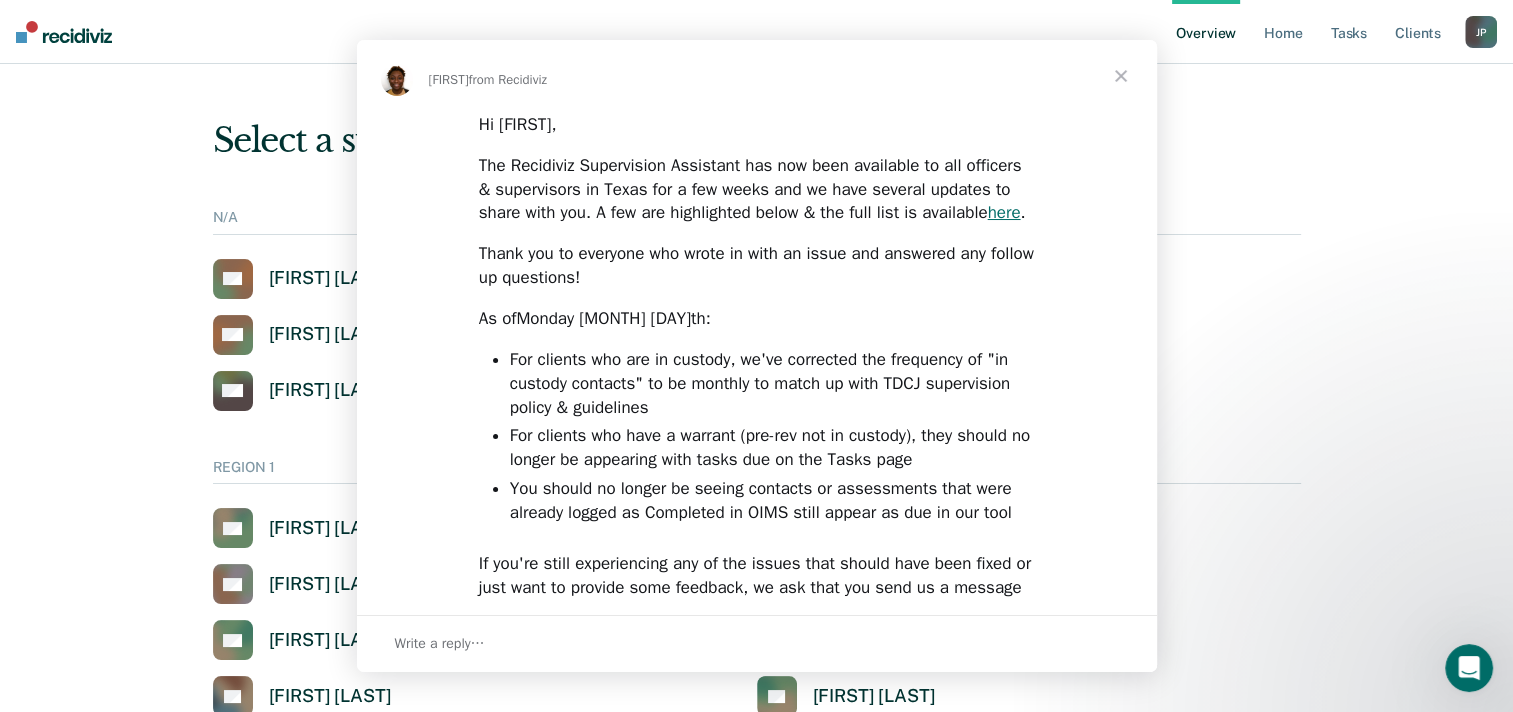 scroll, scrollTop: 0, scrollLeft: 0, axis: both 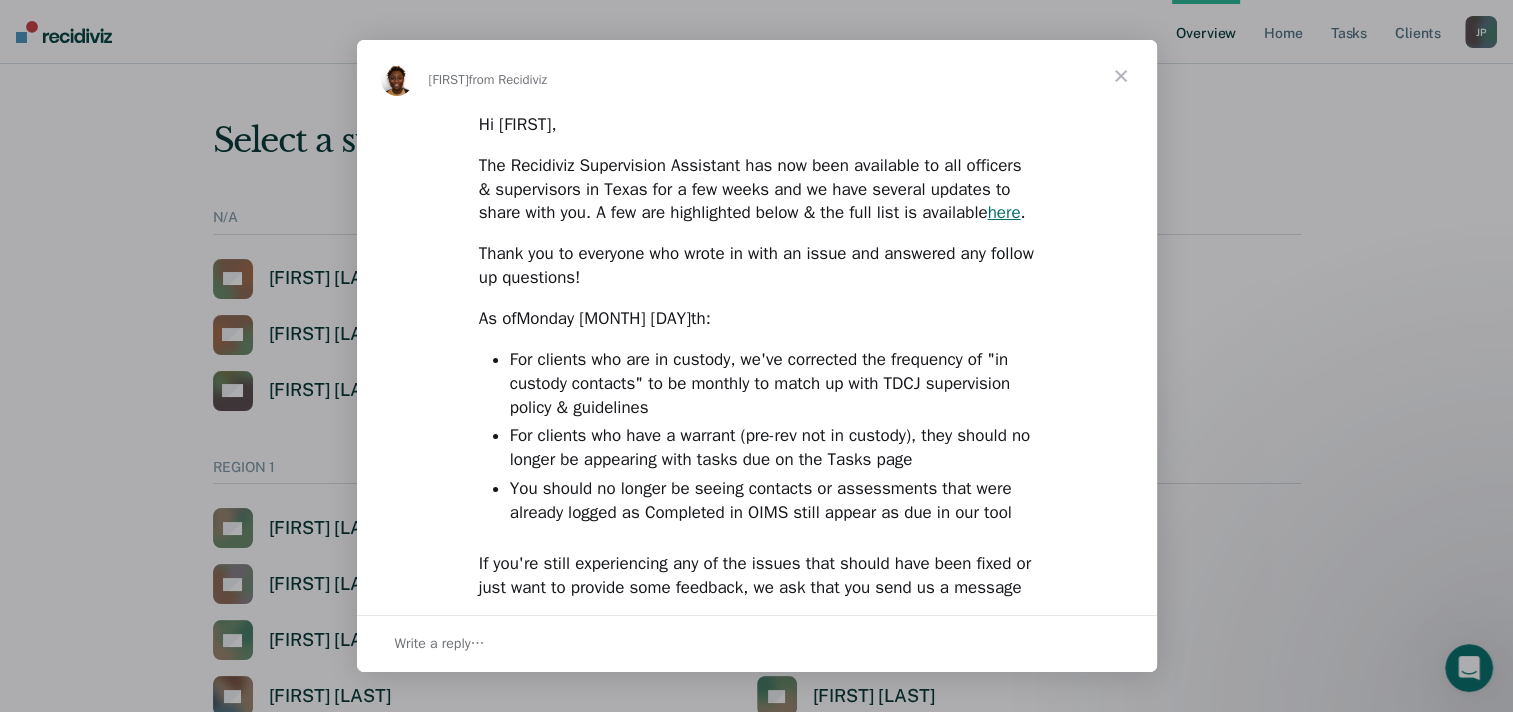 click at bounding box center (1121, 76) 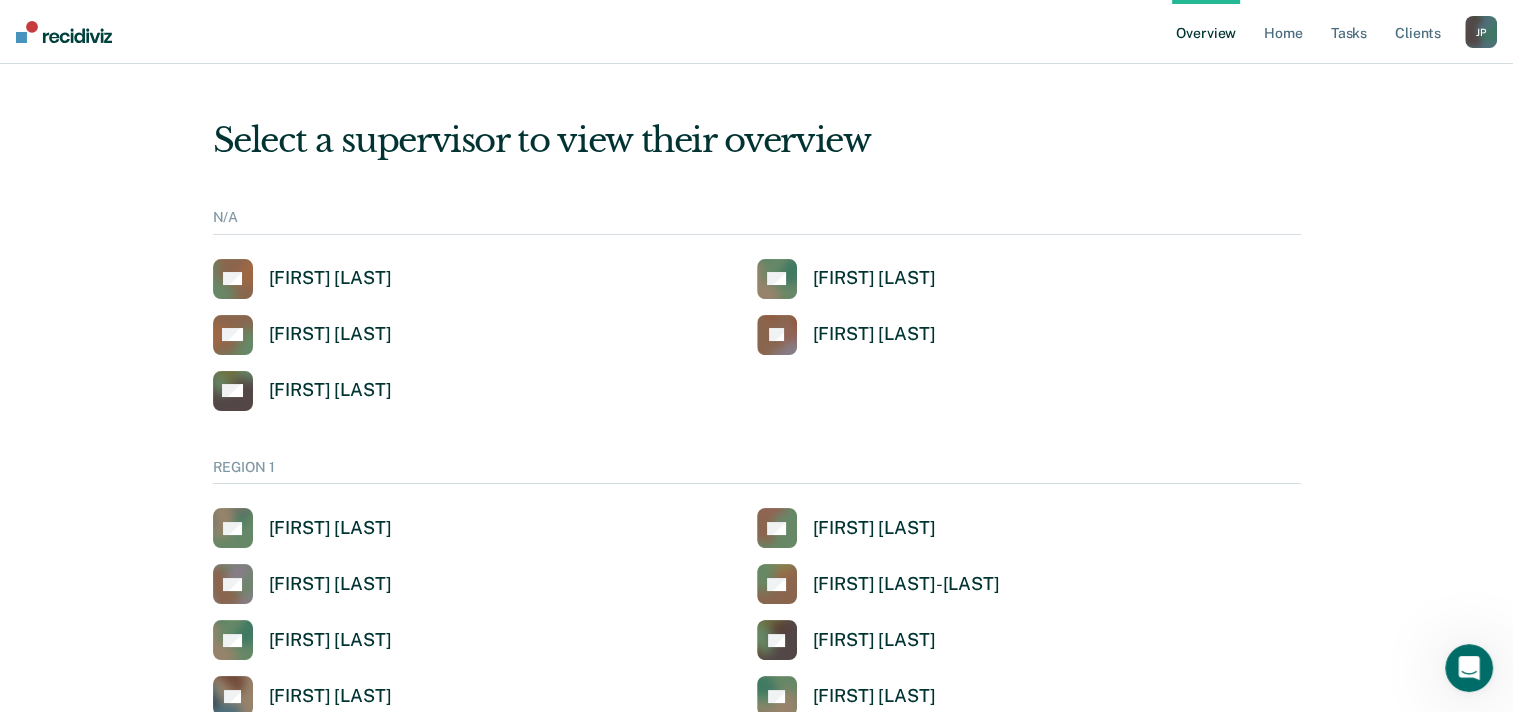 click on "Overview" at bounding box center (1206, 32) 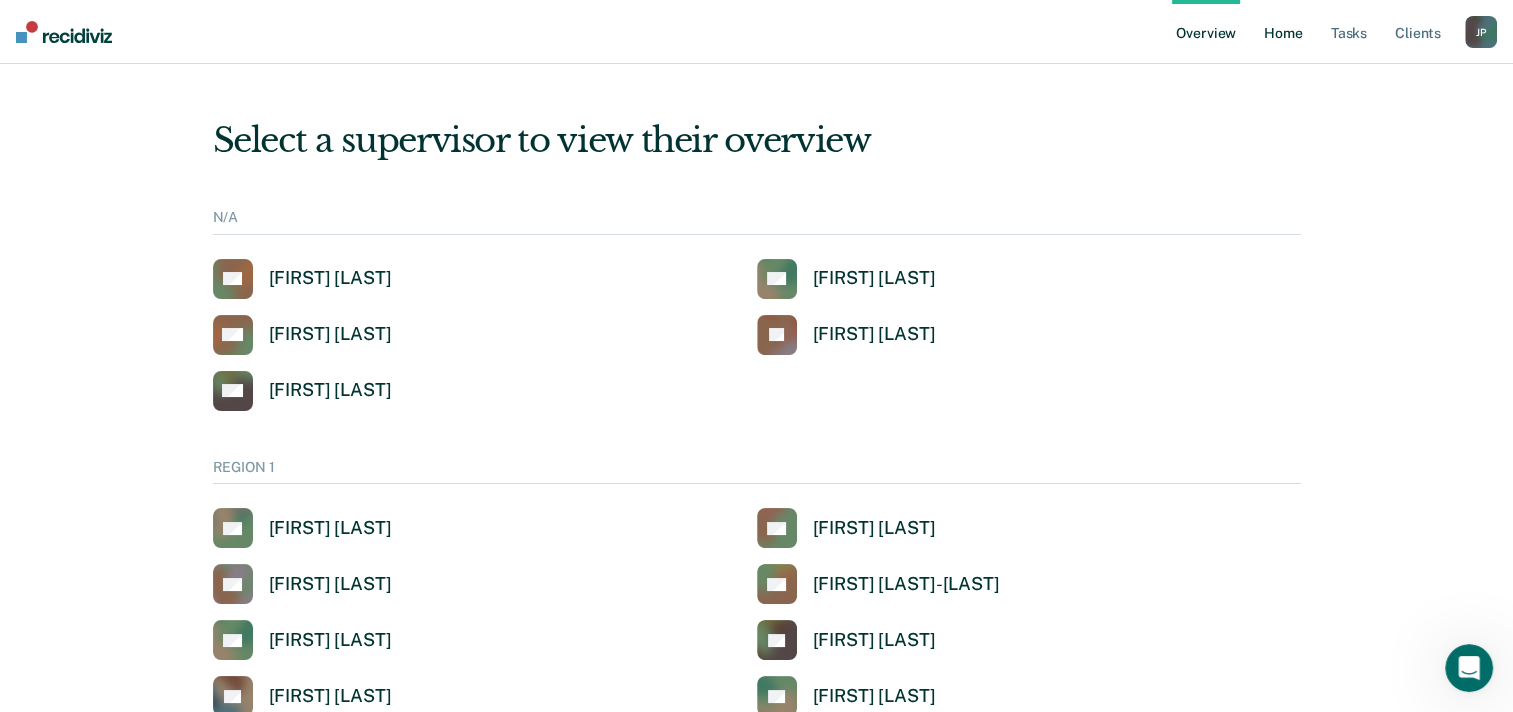 click on "Home" at bounding box center (1283, 32) 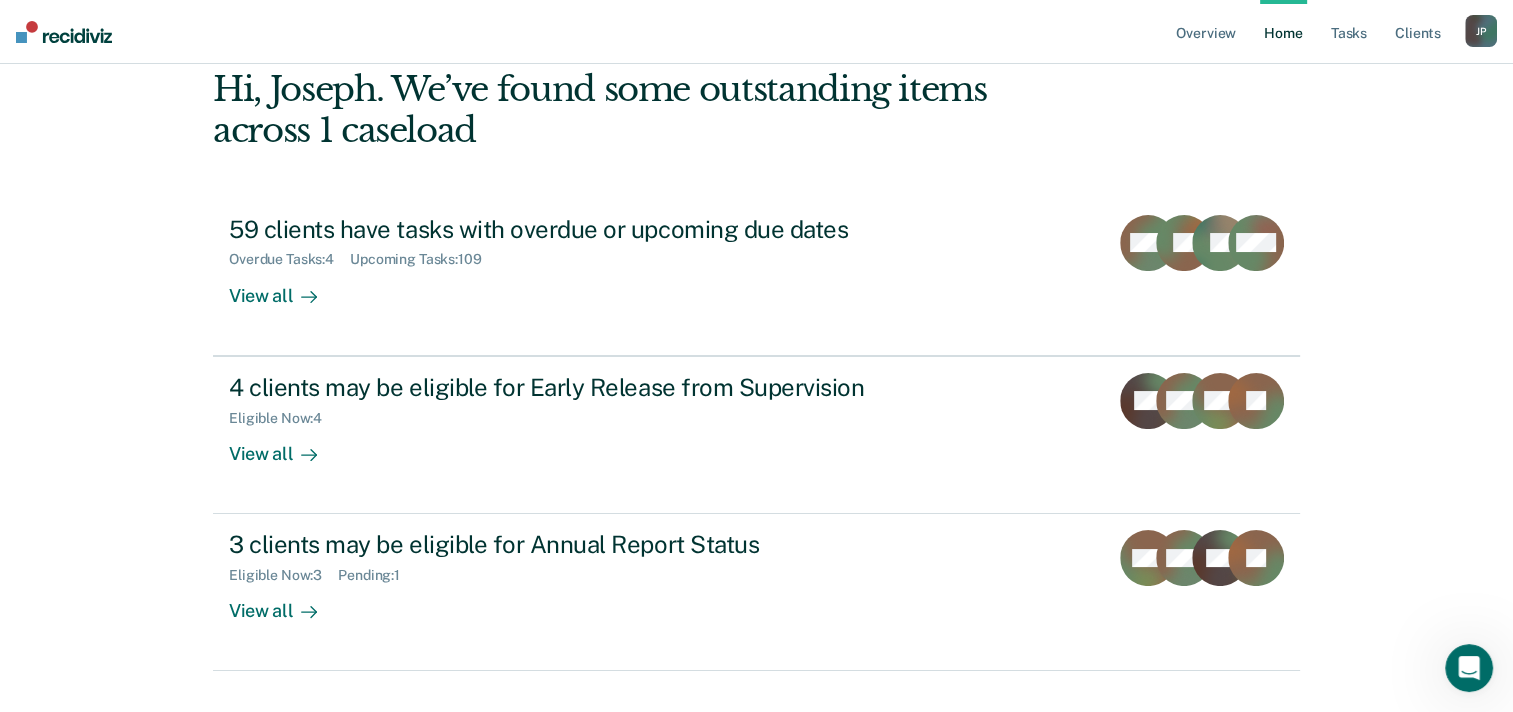 scroll, scrollTop: 100, scrollLeft: 0, axis: vertical 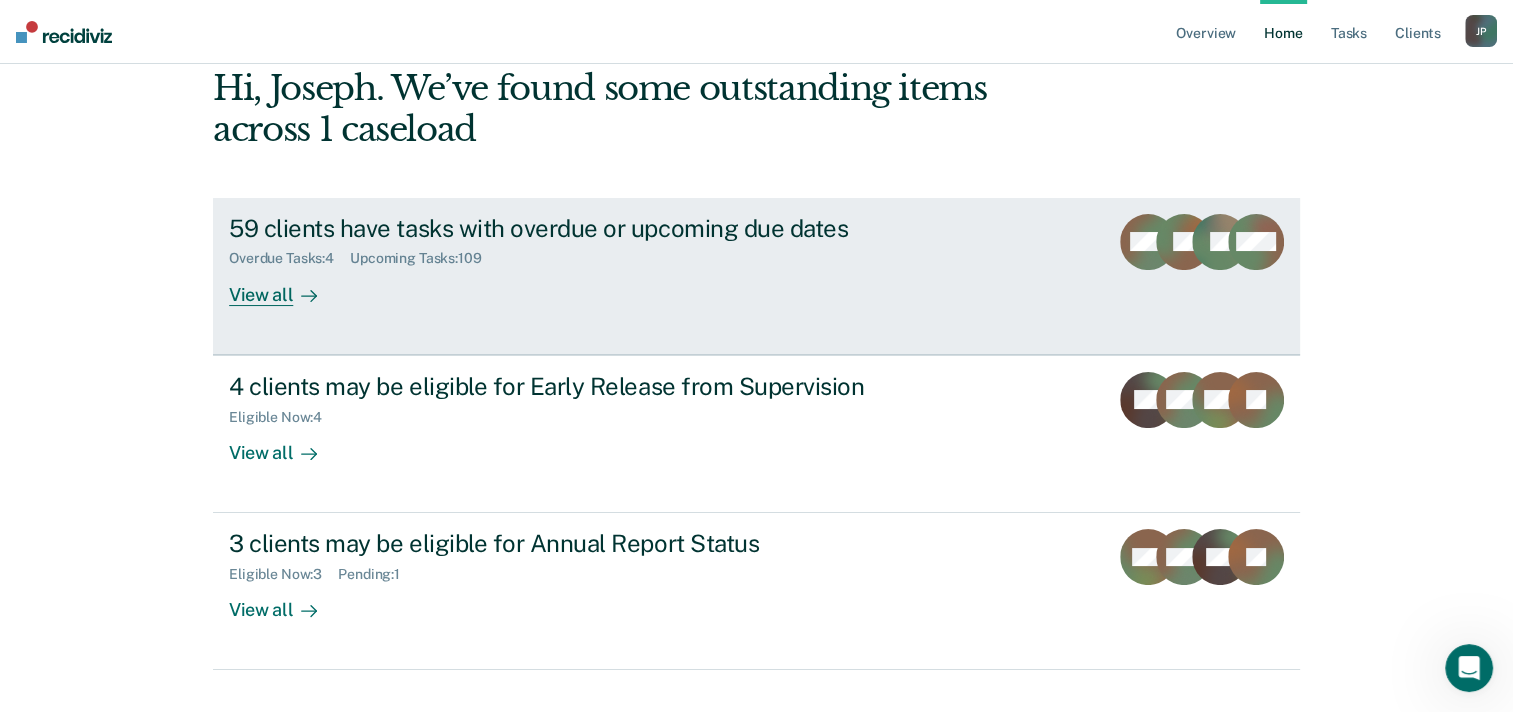 click on "View all" at bounding box center [285, 286] 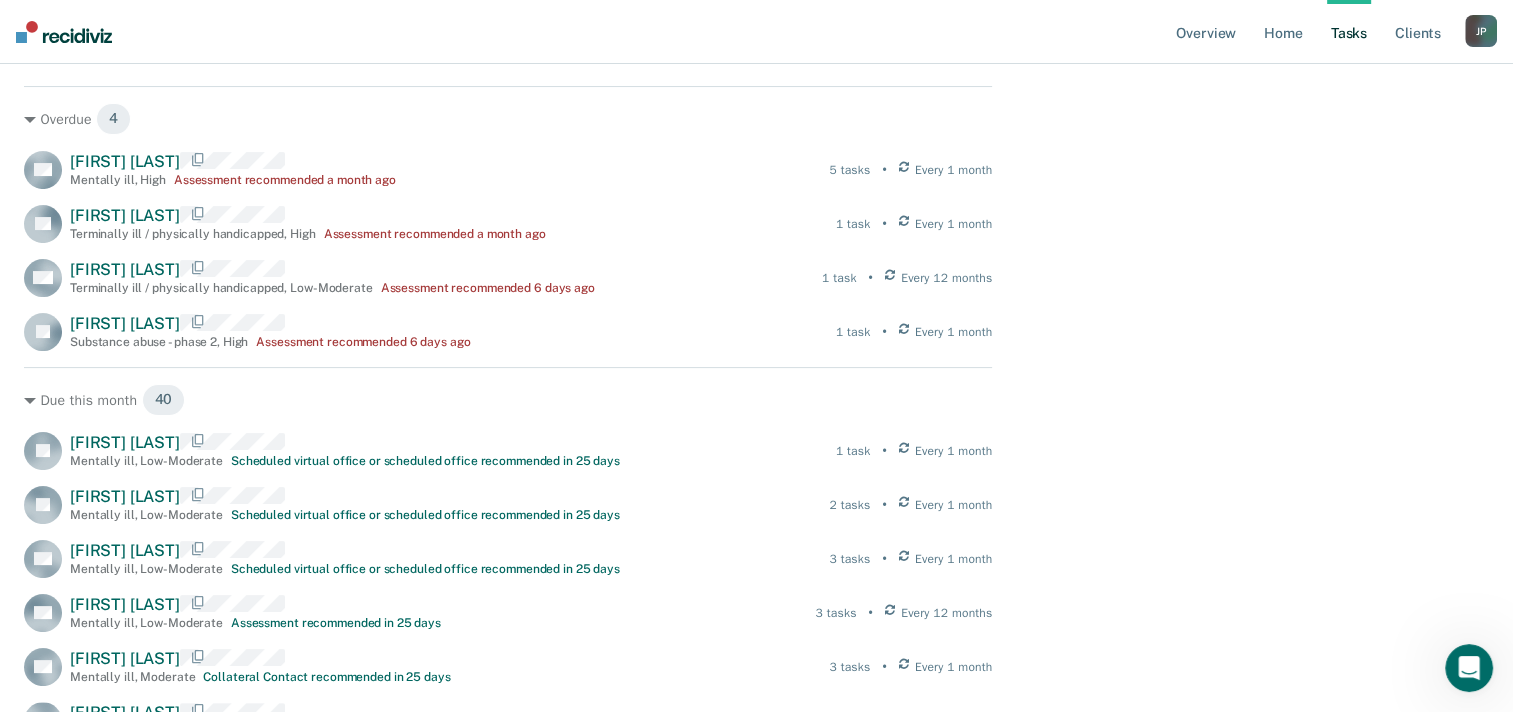 scroll, scrollTop: 0, scrollLeft: 0, axis: both 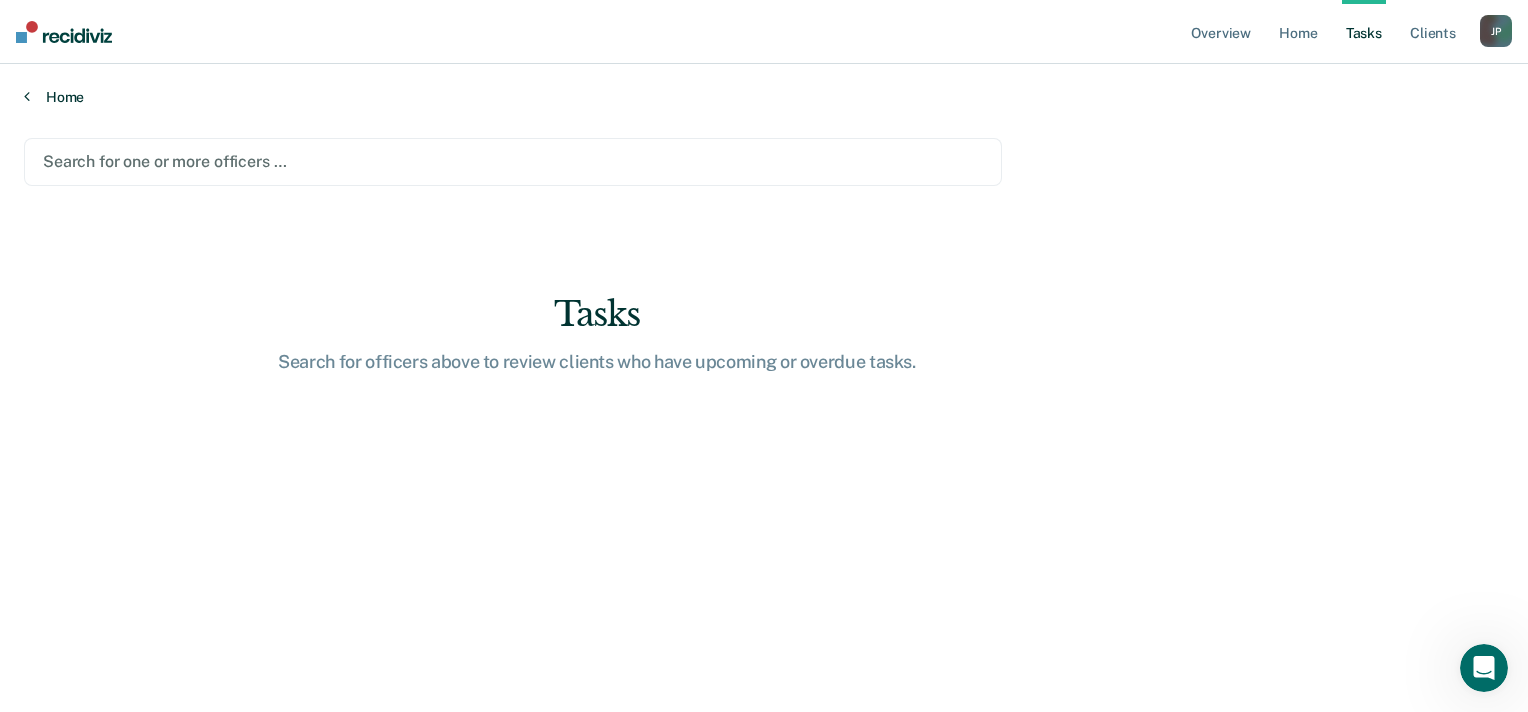 click on "Home" at bounding box center [764, 97] 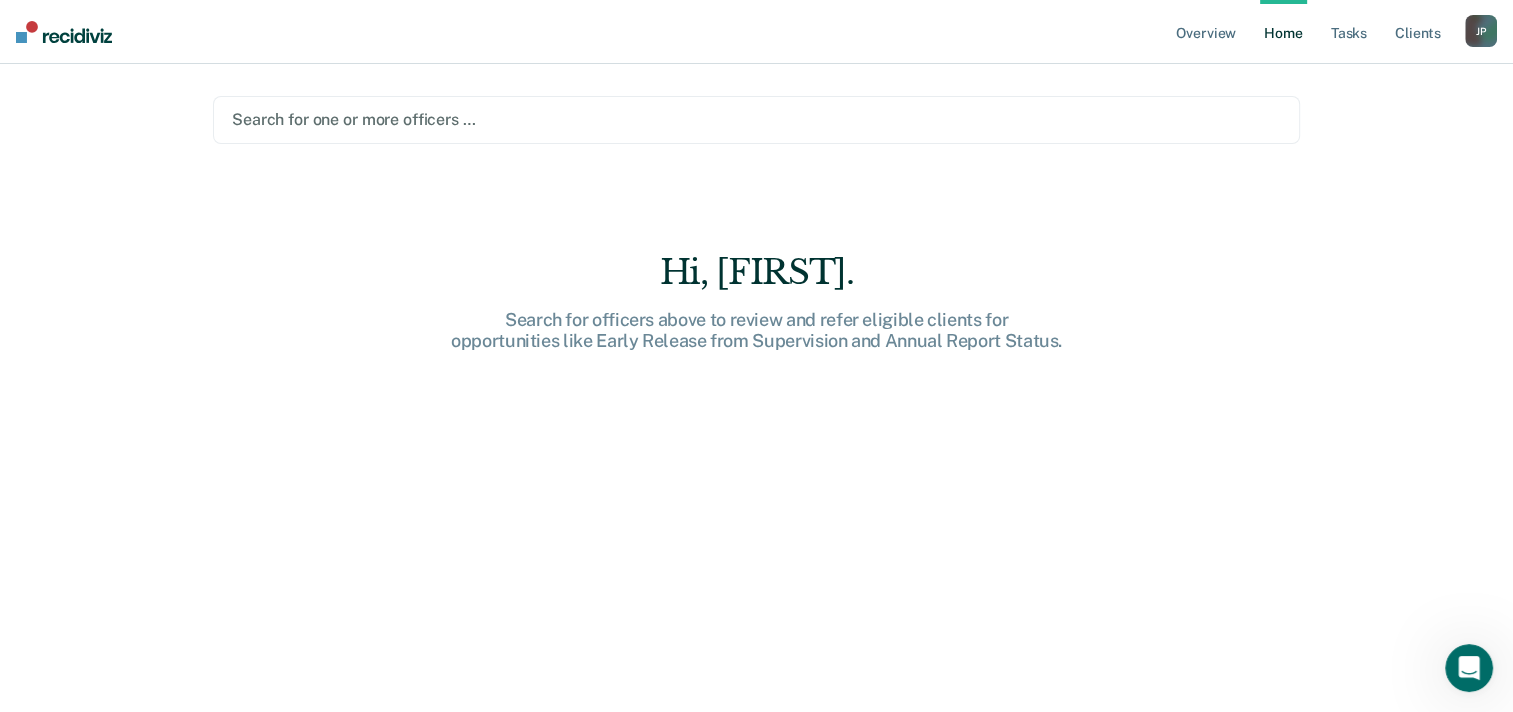 click on "Home" at bounding box center (1283, 32) 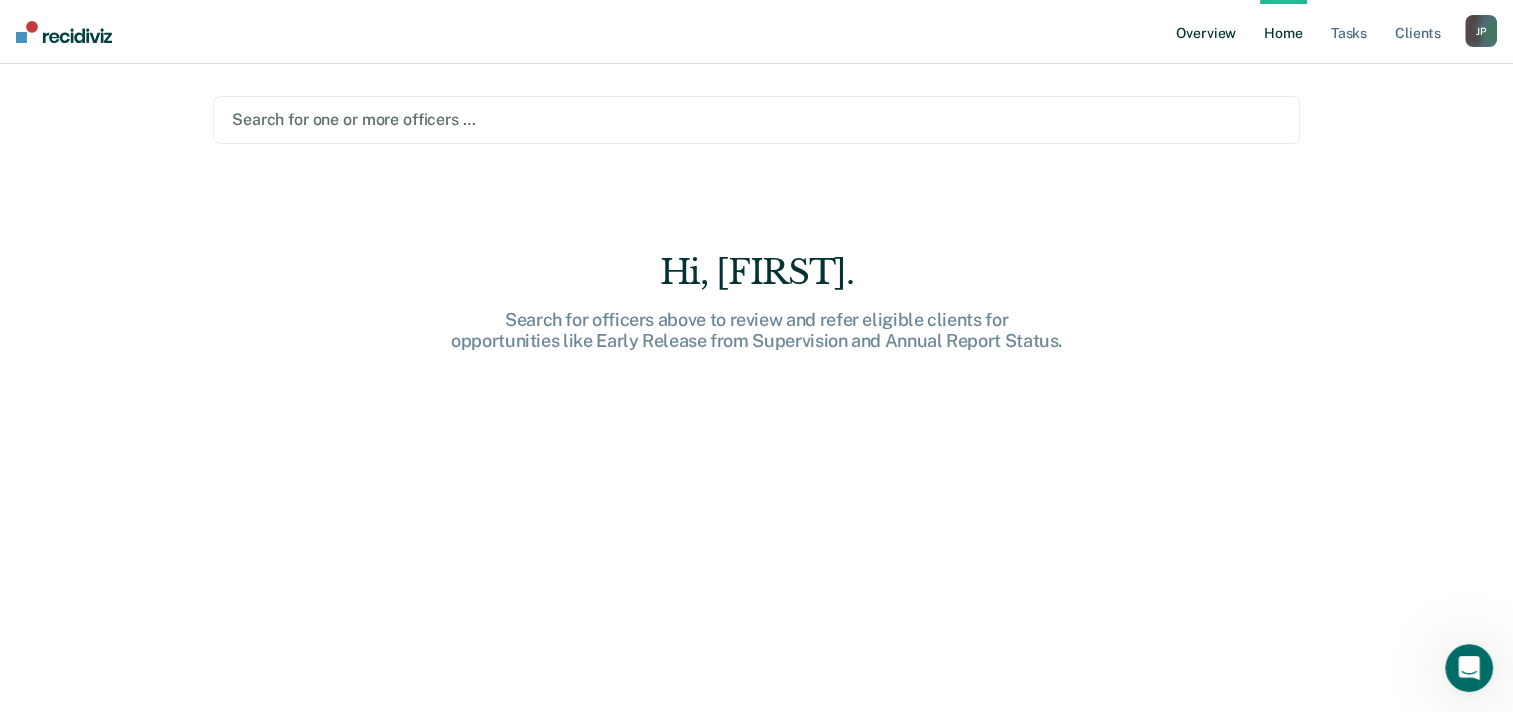 click on "Overview" at bounding box center [1206, 32] 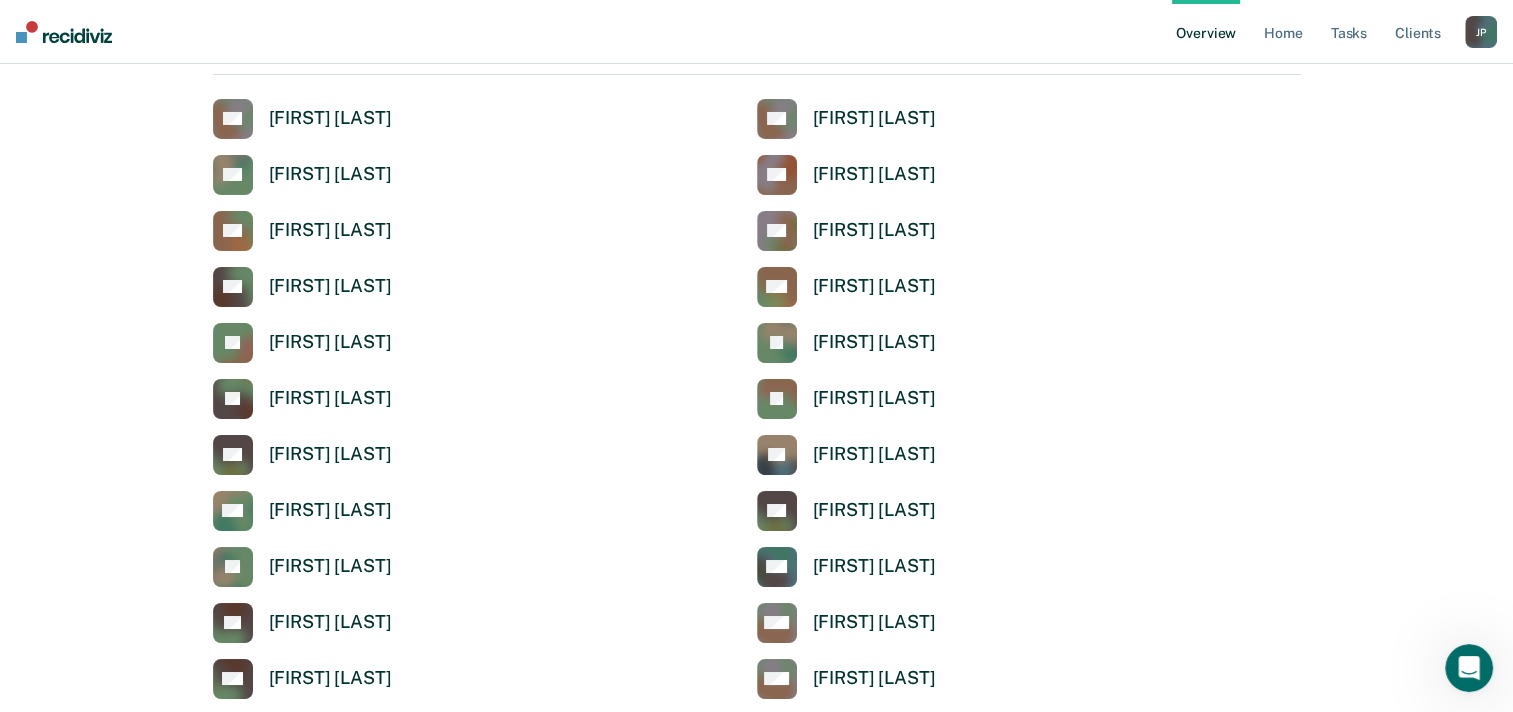 scroll, scrollTop: 7200, scrollLeft: 0, axis: vertical 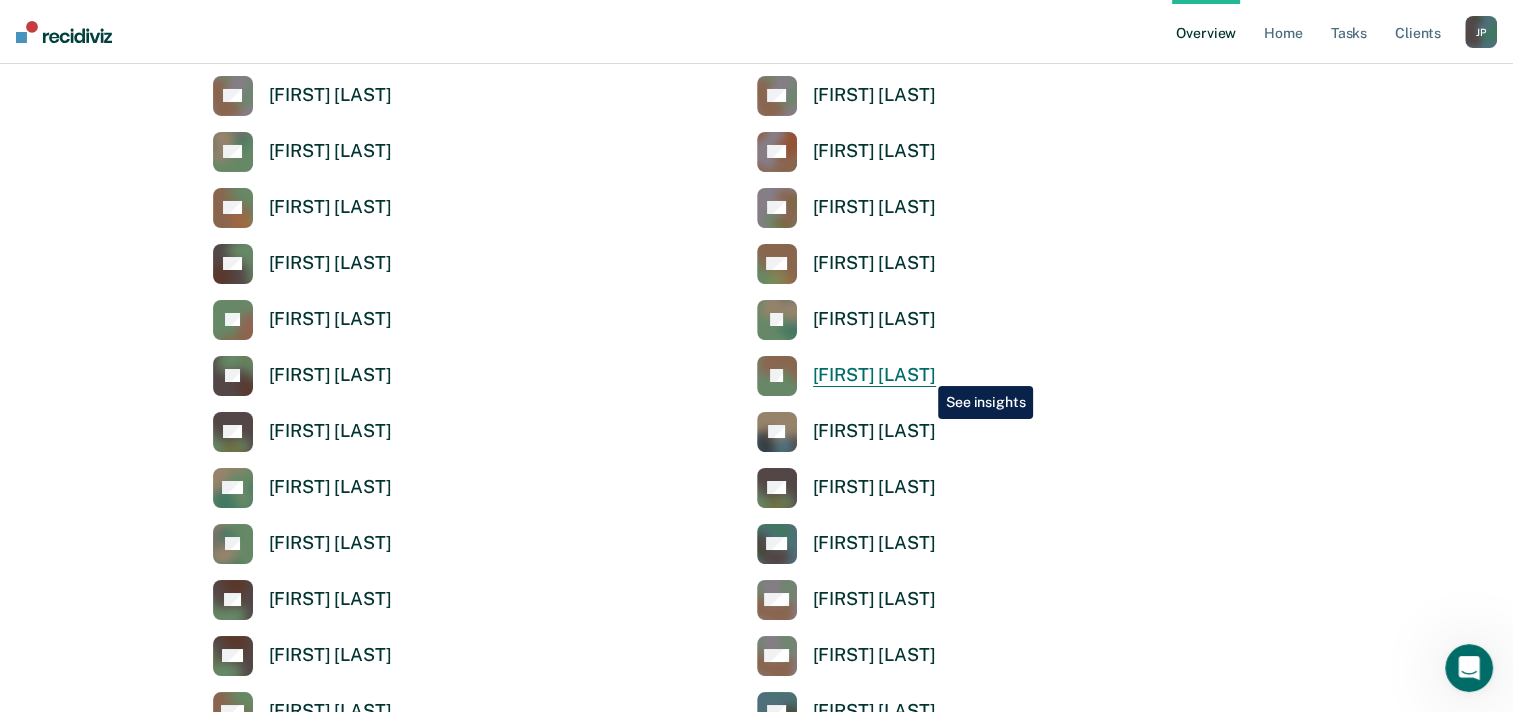 click on "[FIRST] [LAST]" at bounding box center (874, 375) 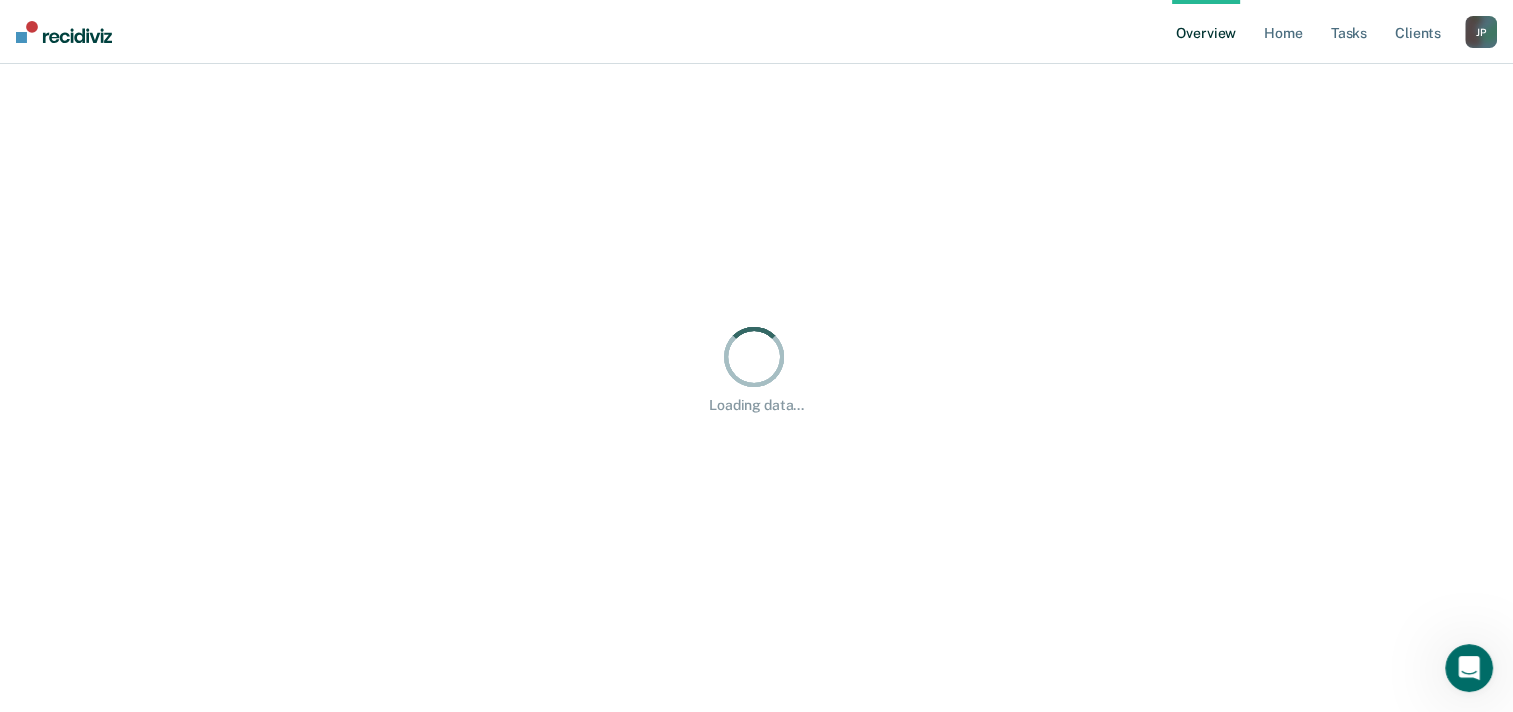 scroll, scrollTop: 0, scrollLeft: 0, axis: both 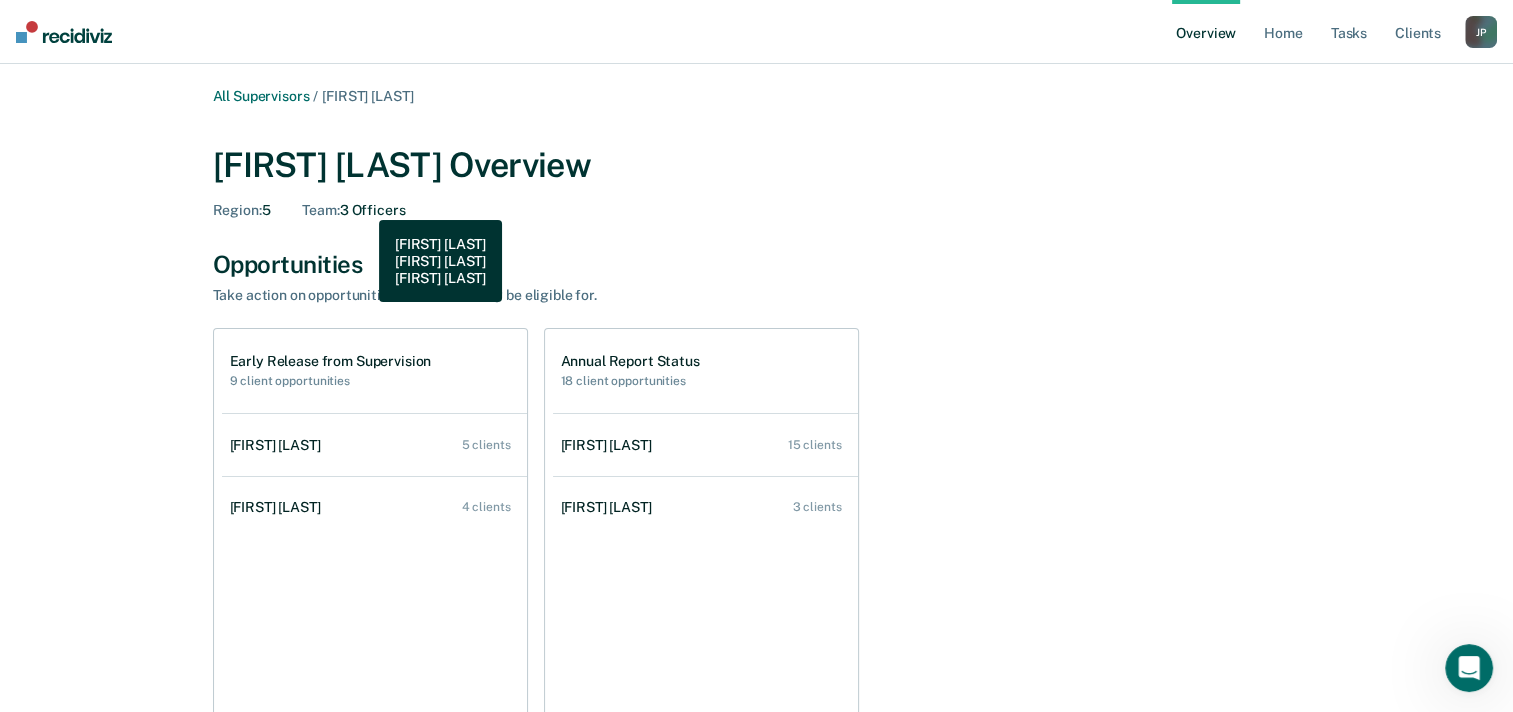 click on "Team :  3 Officers" at bounding box center (353, 210) 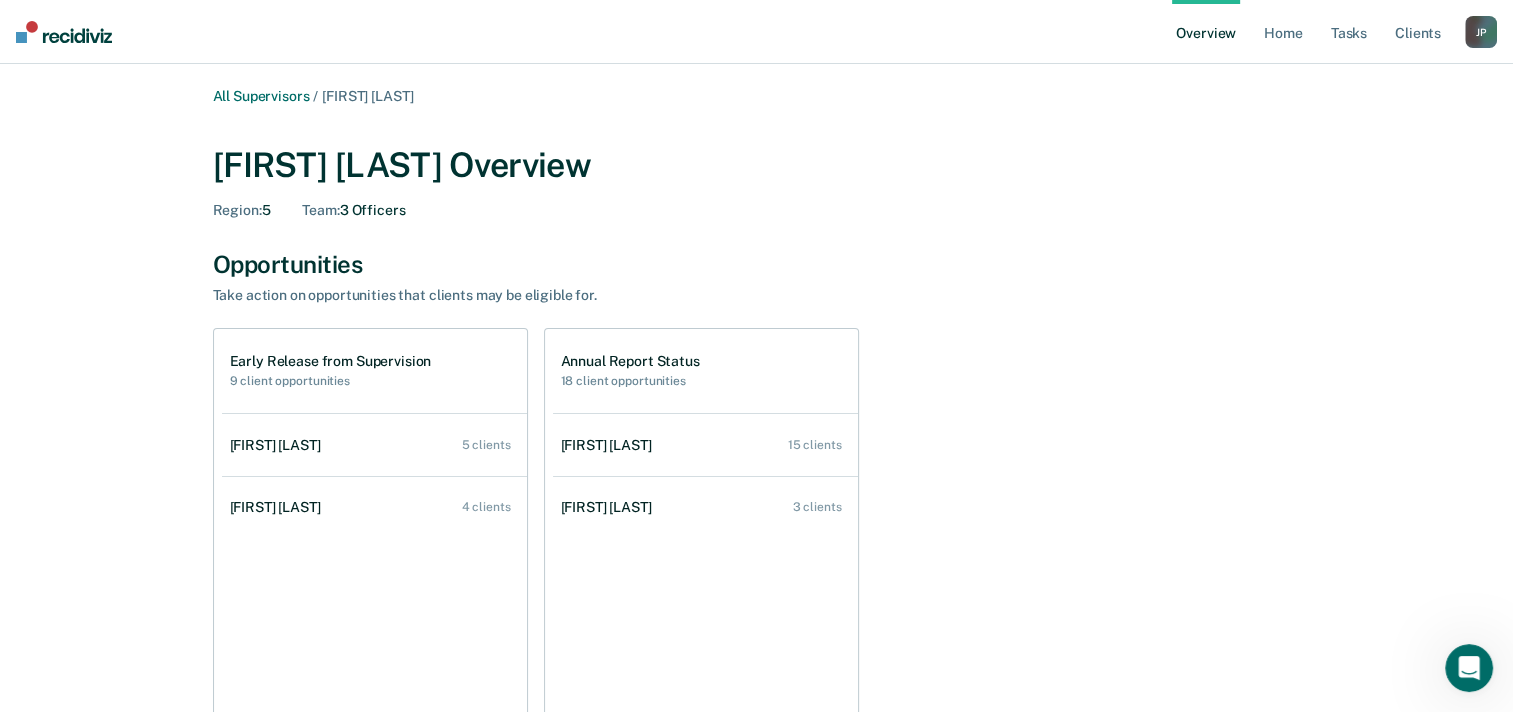 click on "Overview" at bounding box center (1206, 32) 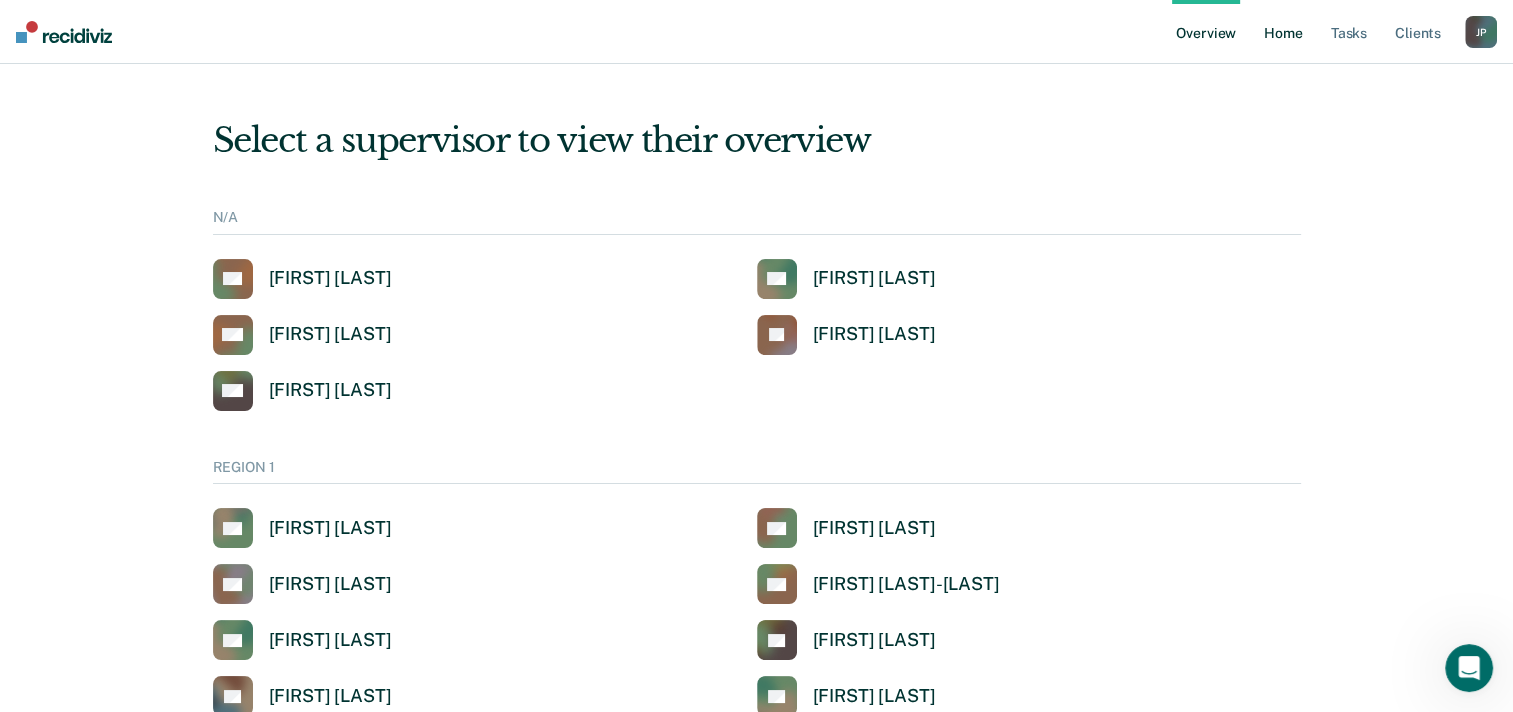 click on "Home" at bounding box center (1283, 32) 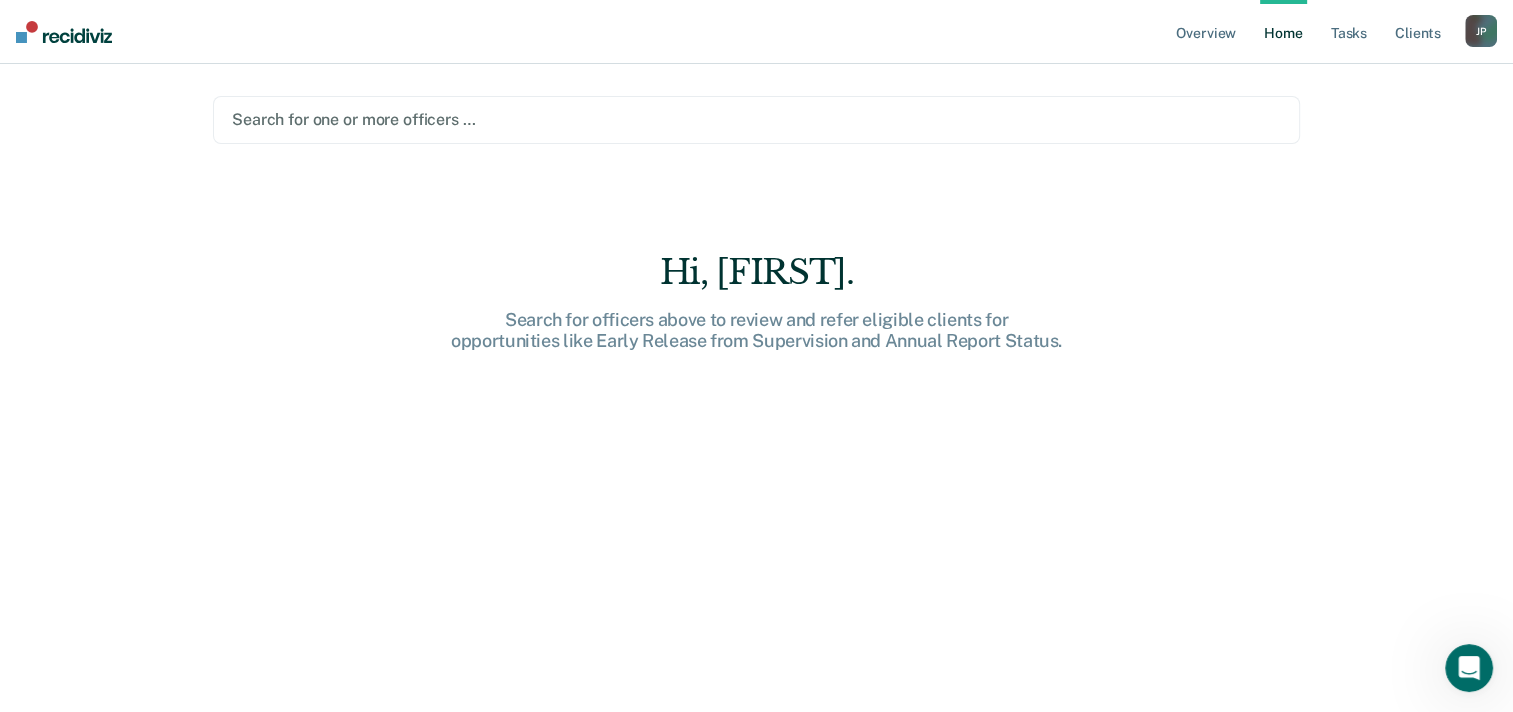 click at bounding box center [756, 119] 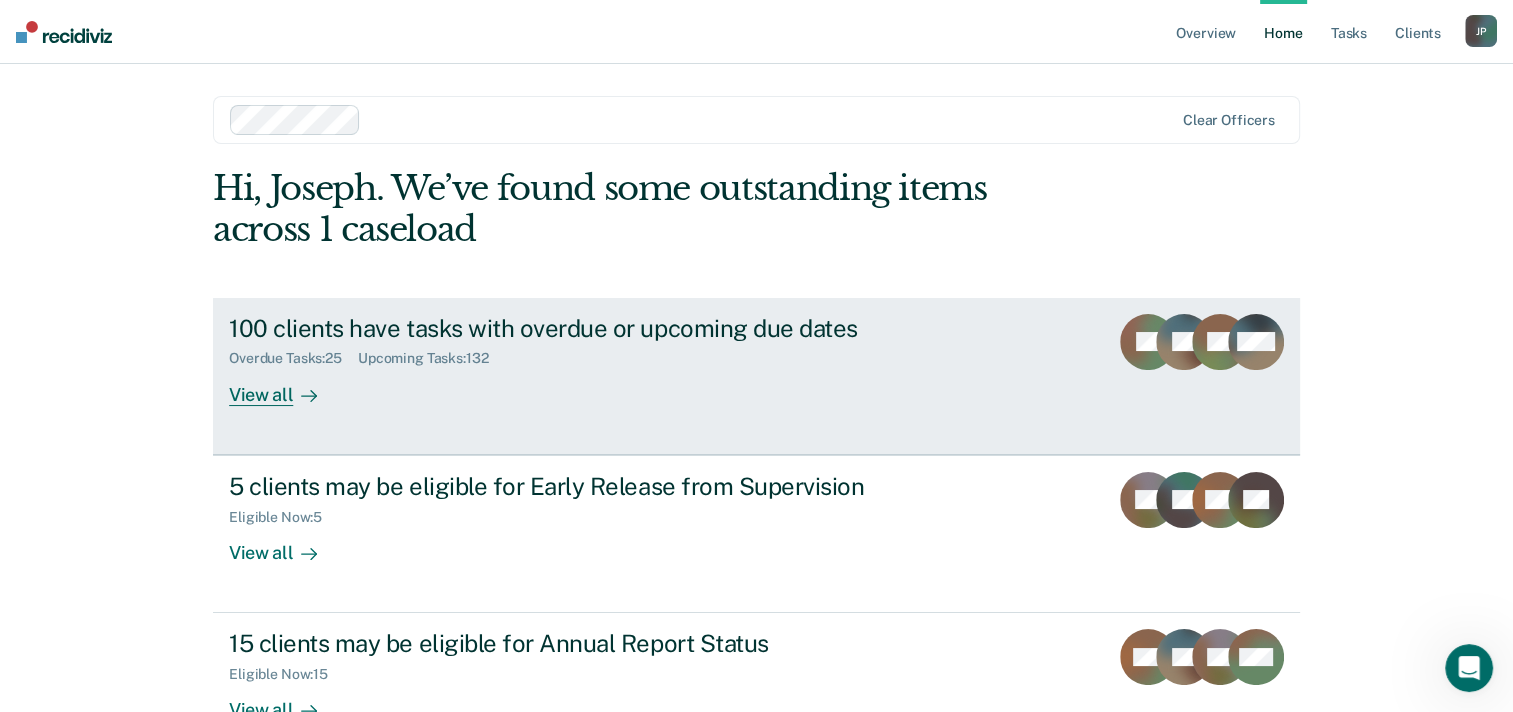 click on "View all" at bounding box center [285, 386] 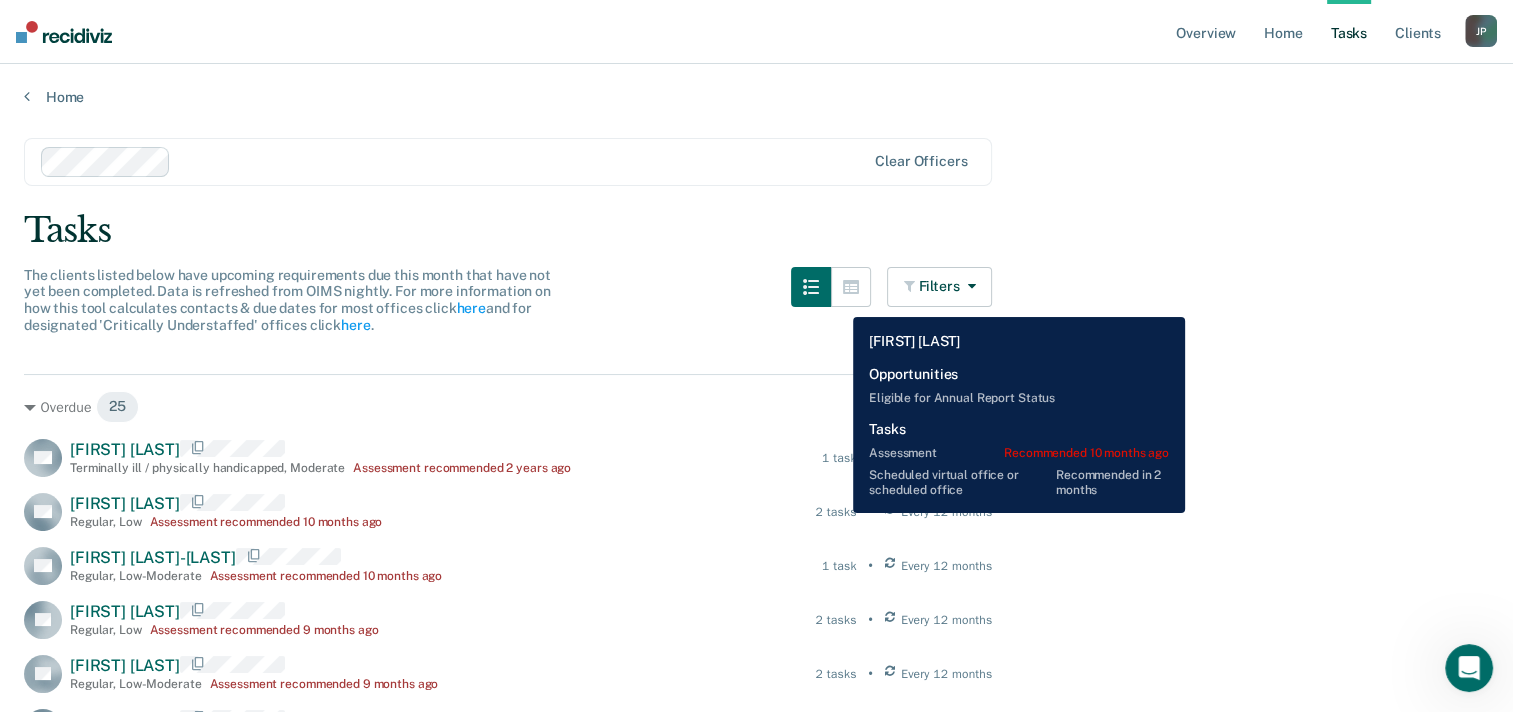 click on "2 tasks" at bounding box center [836, 512] 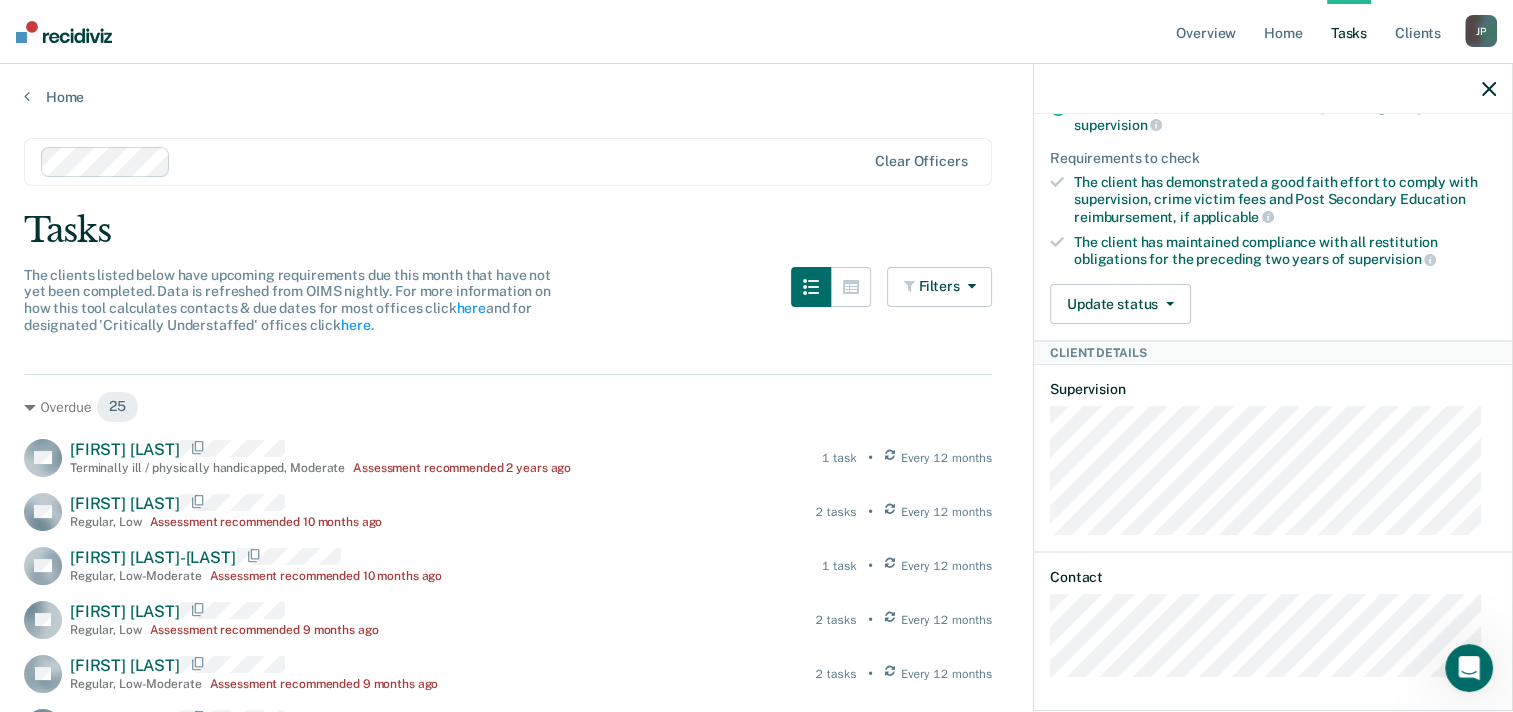 scroll, scrollTop: 520, scrollLeft: 0, axis: vertical 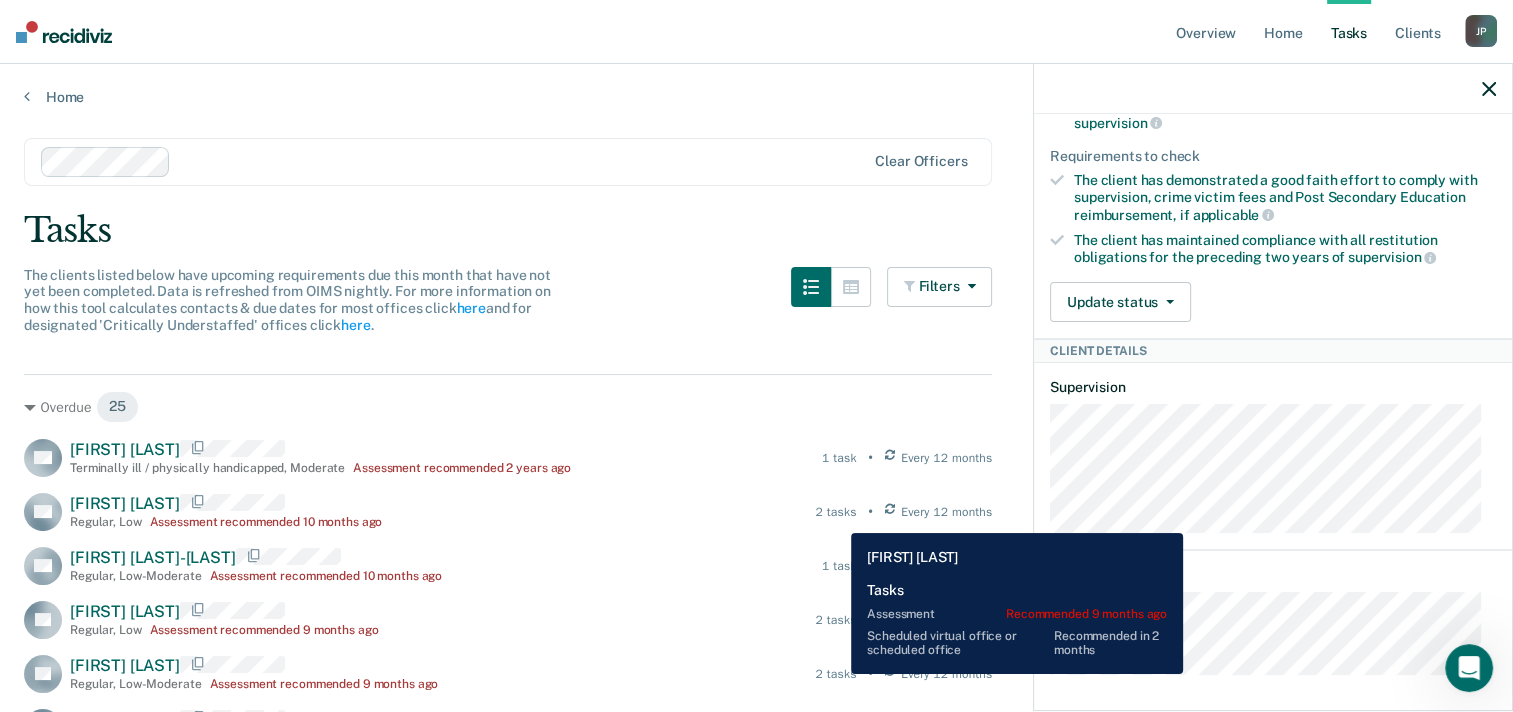 click on "2 tasks" at bounding box center [836, 674] 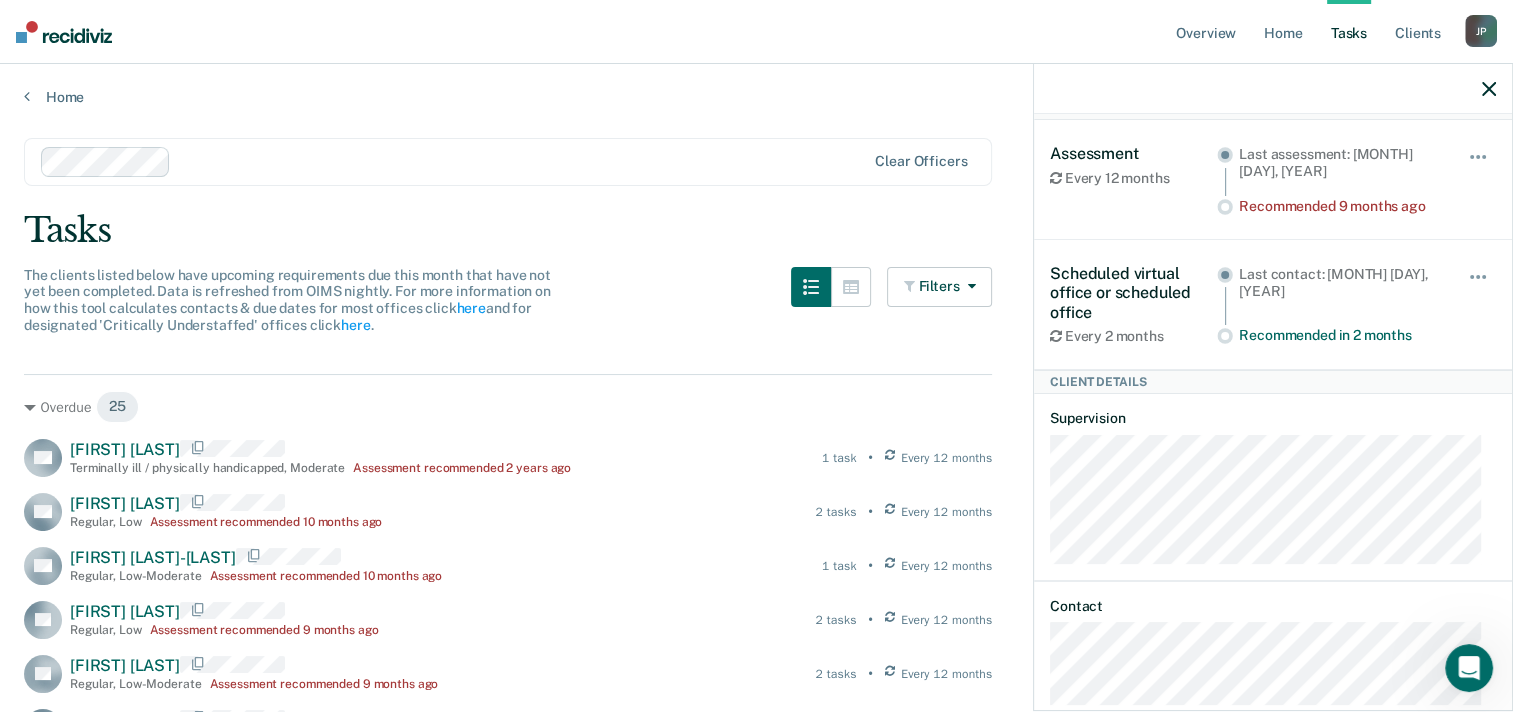 scroll, scrollTop: 133, scrollLeft: 0, axis: vertical 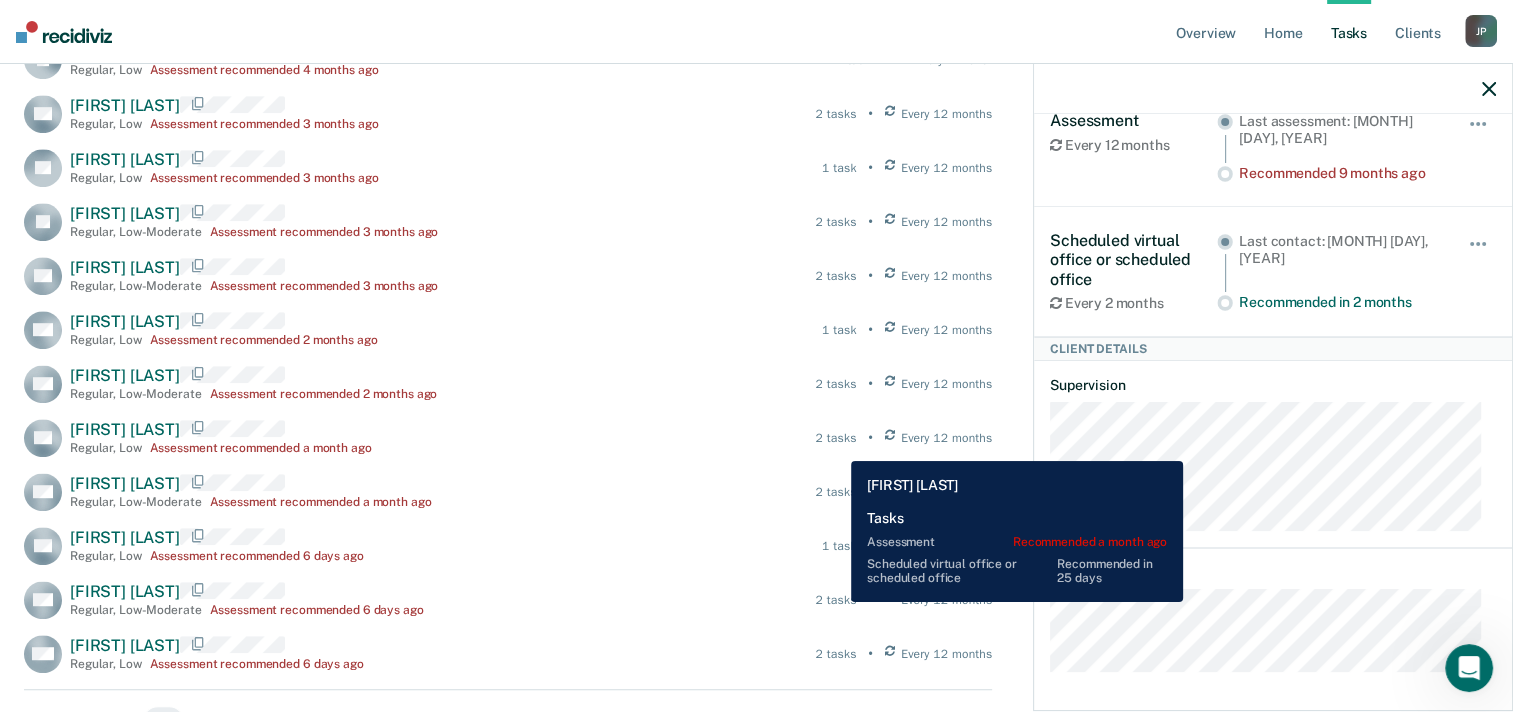 click on "2 tasks" at bounding box center [836, 438] 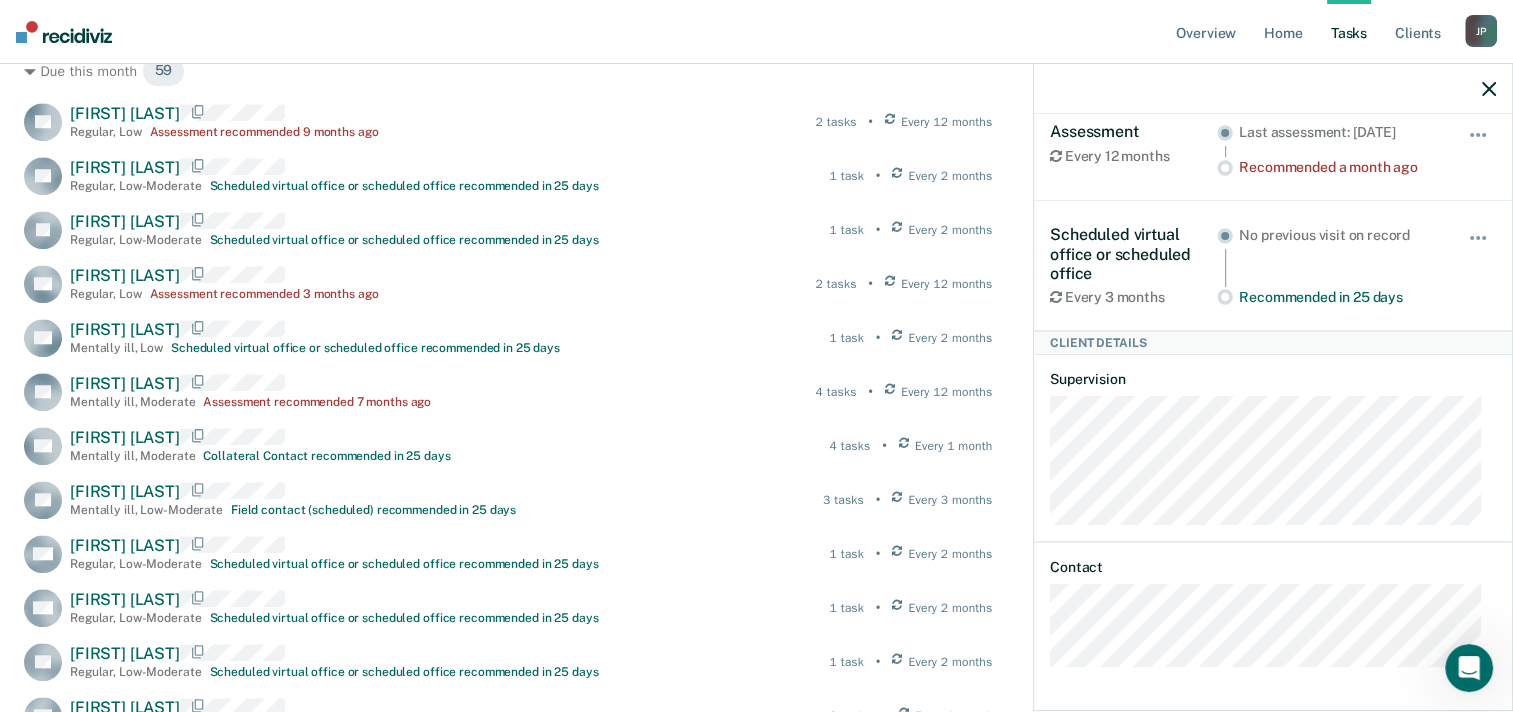 scroll, scrollTop: 1800, scrollLeft: 0, axis: vertical 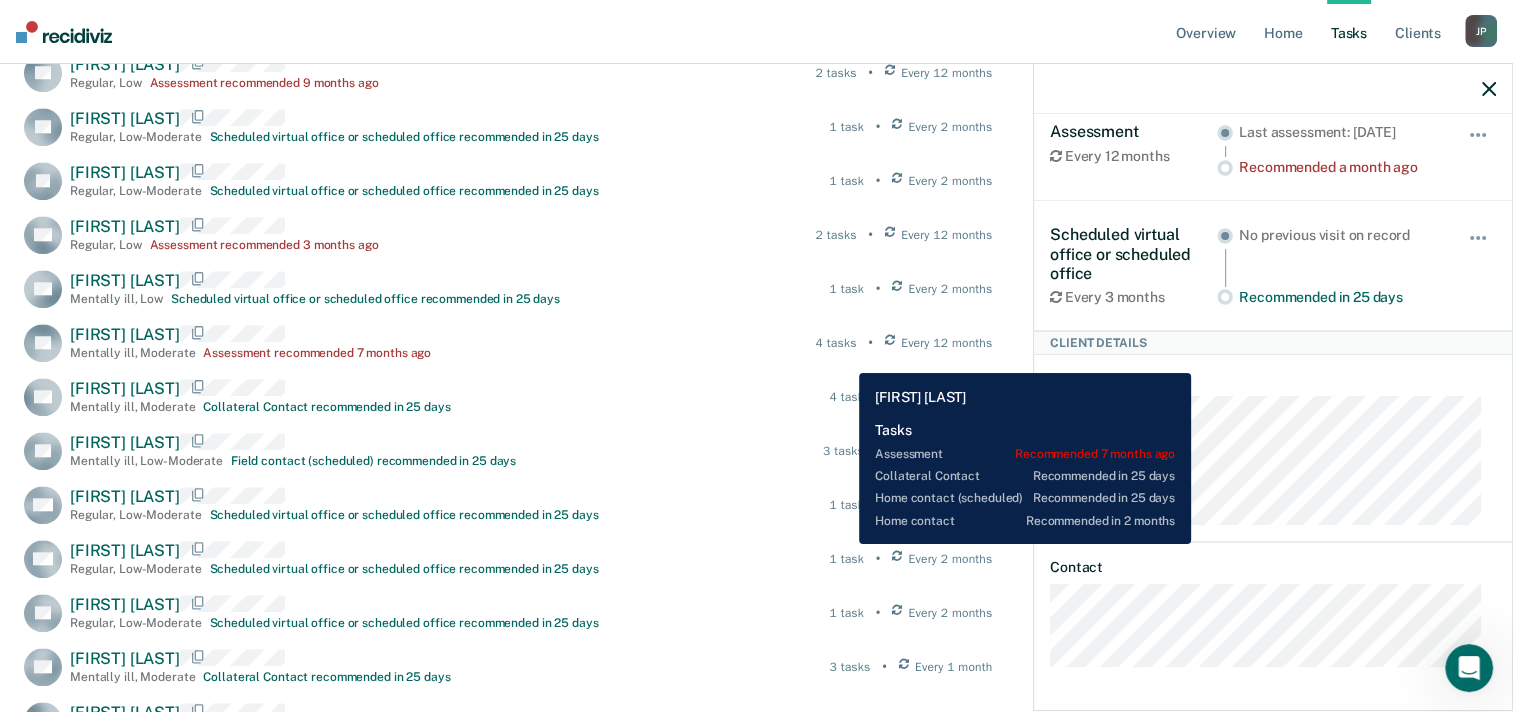 click on "4 tasks" at bounding box center [836, 343] 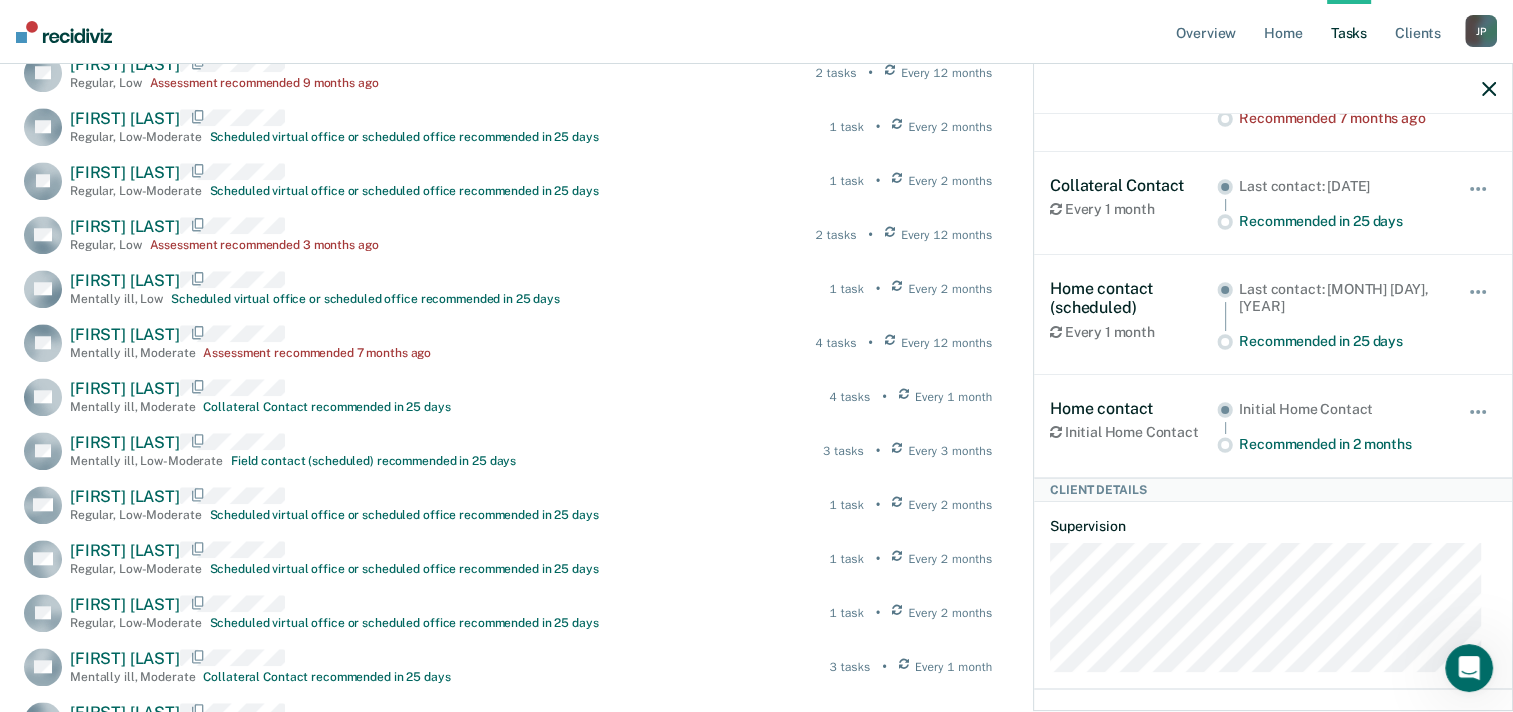 scroll, scrollTop: 233, scrollLeft: 0, axis: vertical 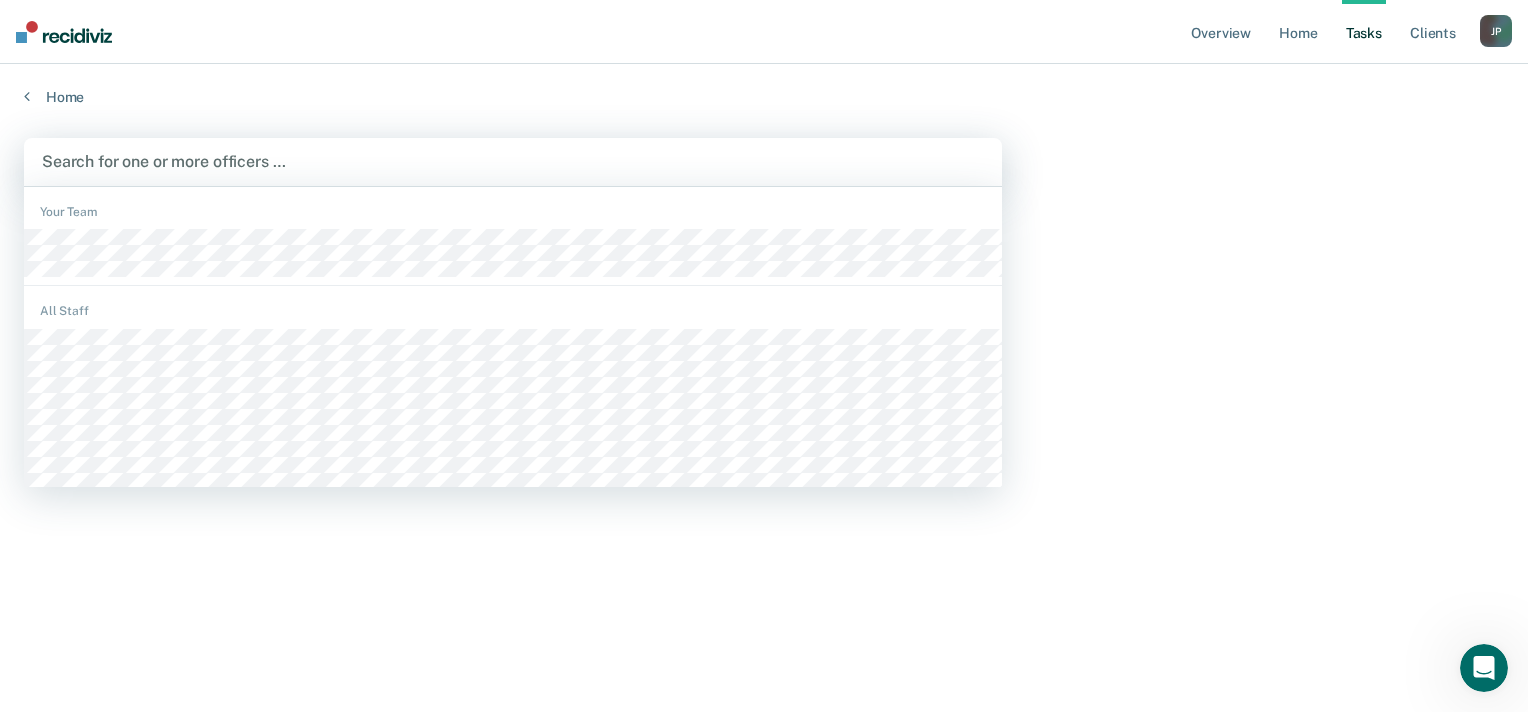 click at bounding box center (513, 161) 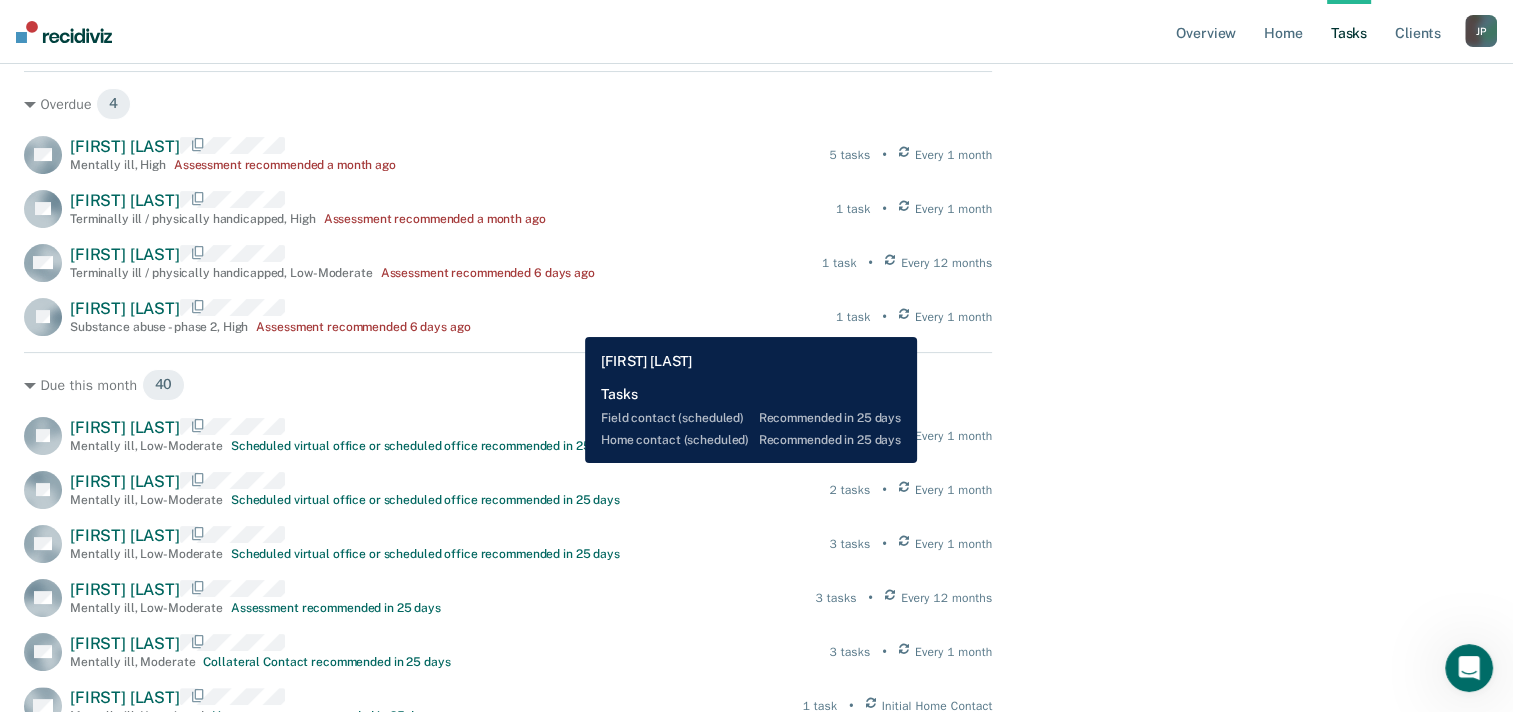 scroll, scrollTop: 0, scrollLeft: 0, axis: both 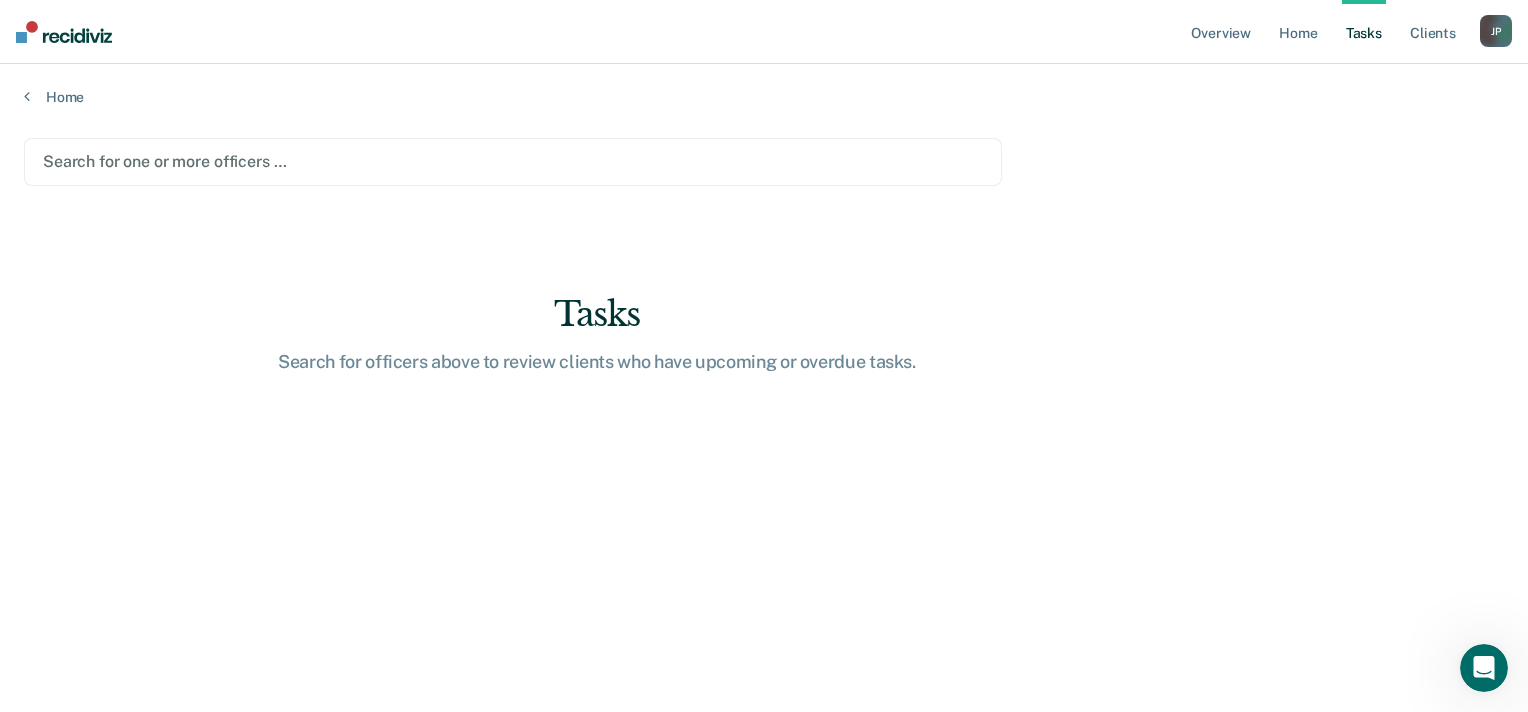 click at bounding box center (513, 161) 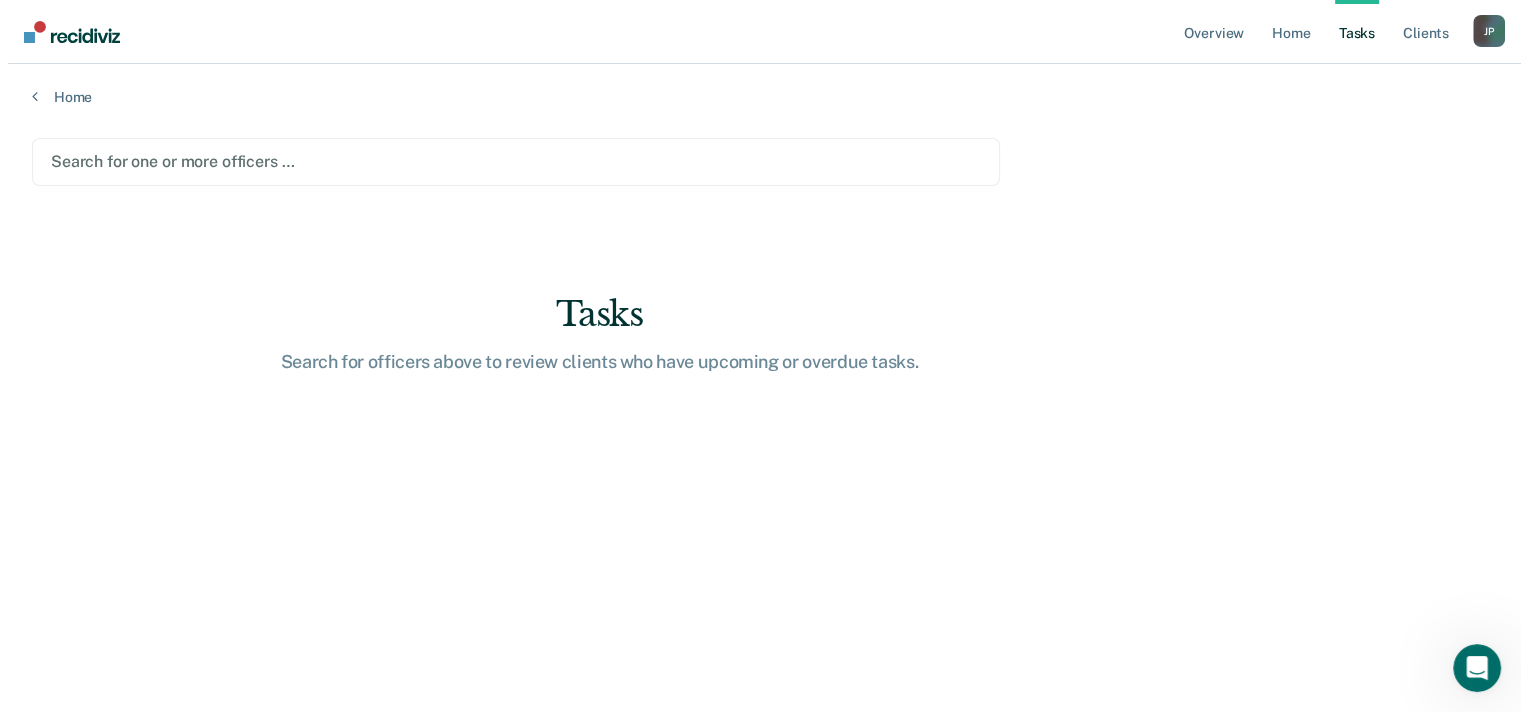 scroll, scrollTop: 0, scrollLeft: 0, axis: both 